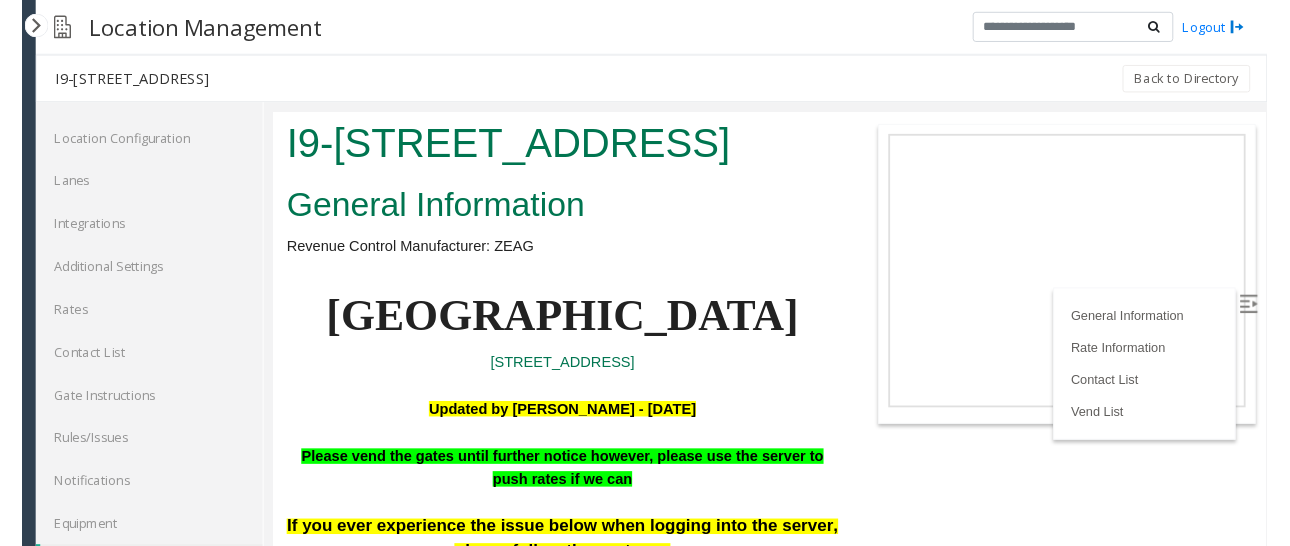 scroll, scrollTop: 4000, scrollLeft: 0, axis: vertical 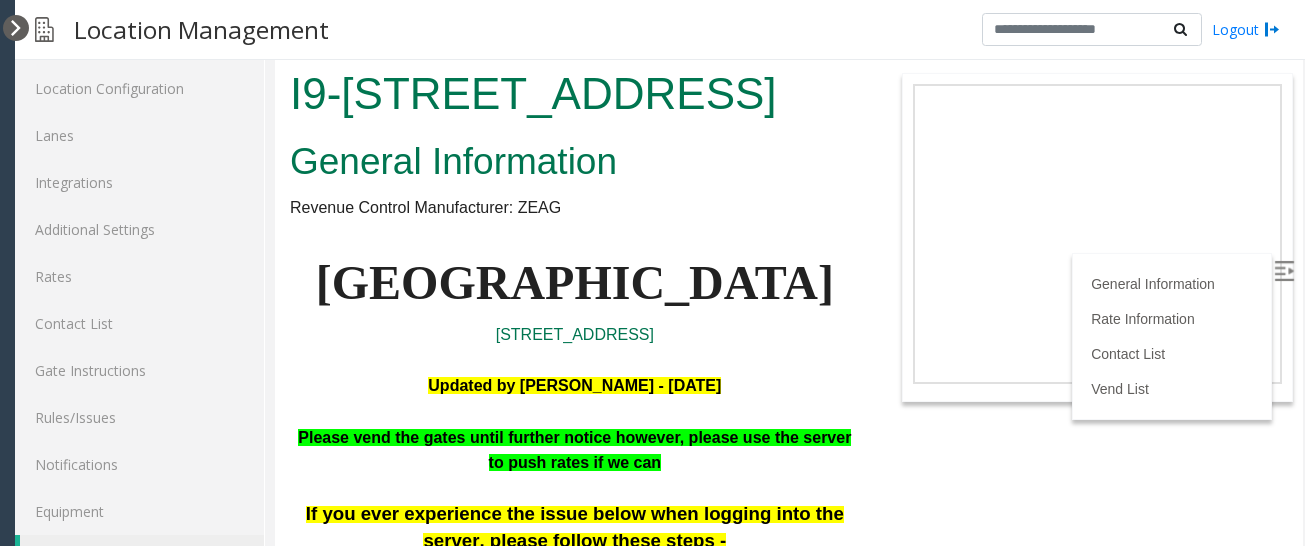 click at bounding box center [16, 28] 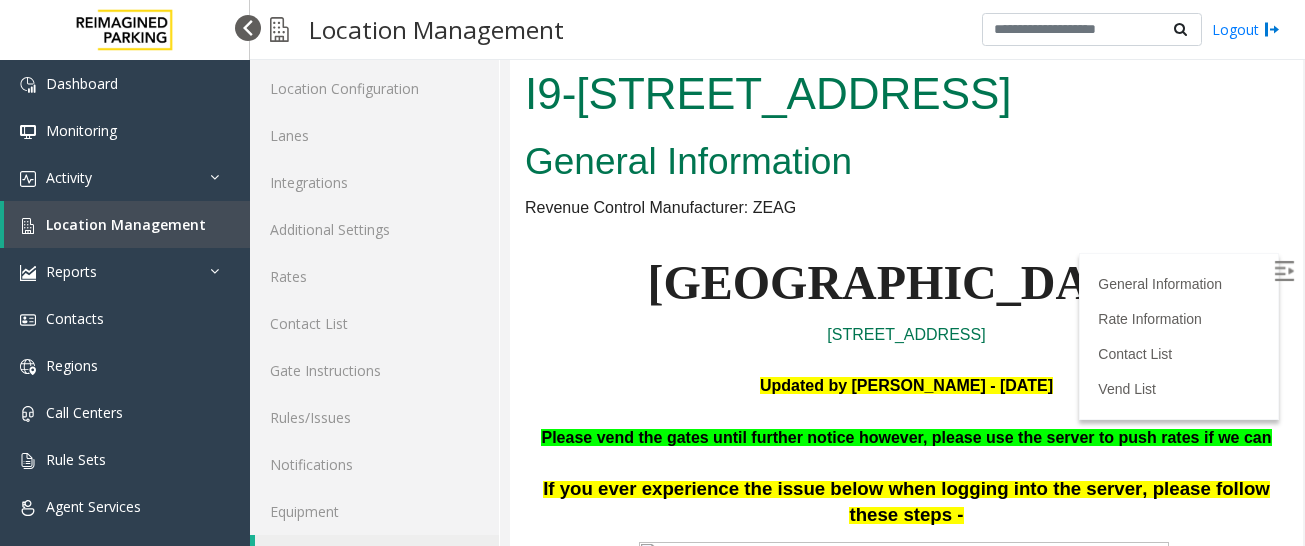 click at bounding box center (248, 28) 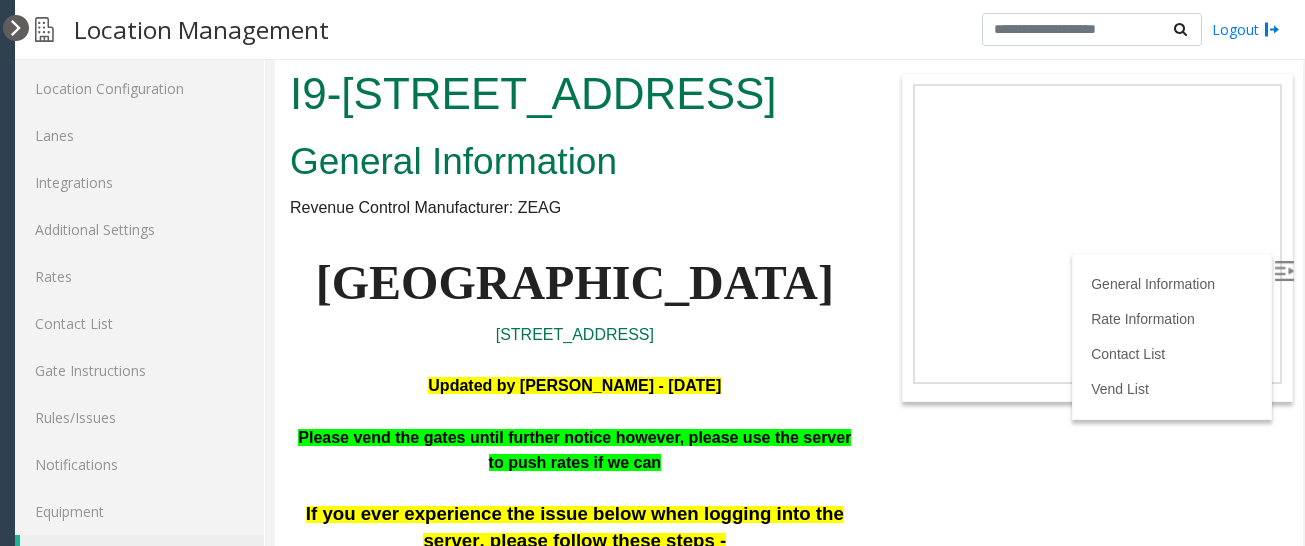 click at bounding box center [16, 28] 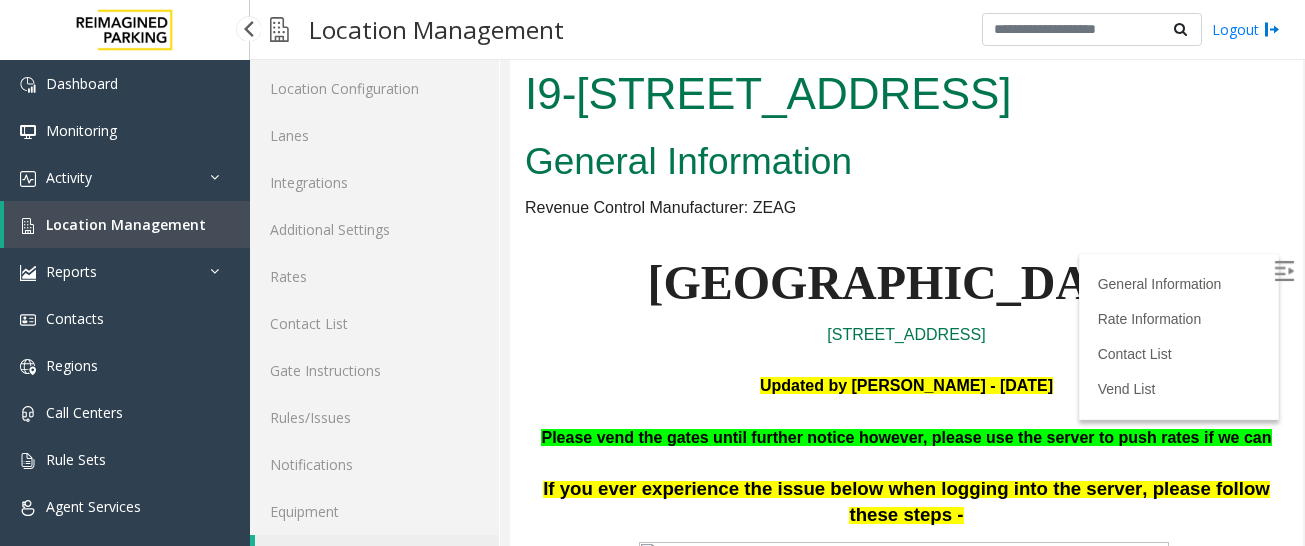click on "Location Management" at bounding box center [126, 224] 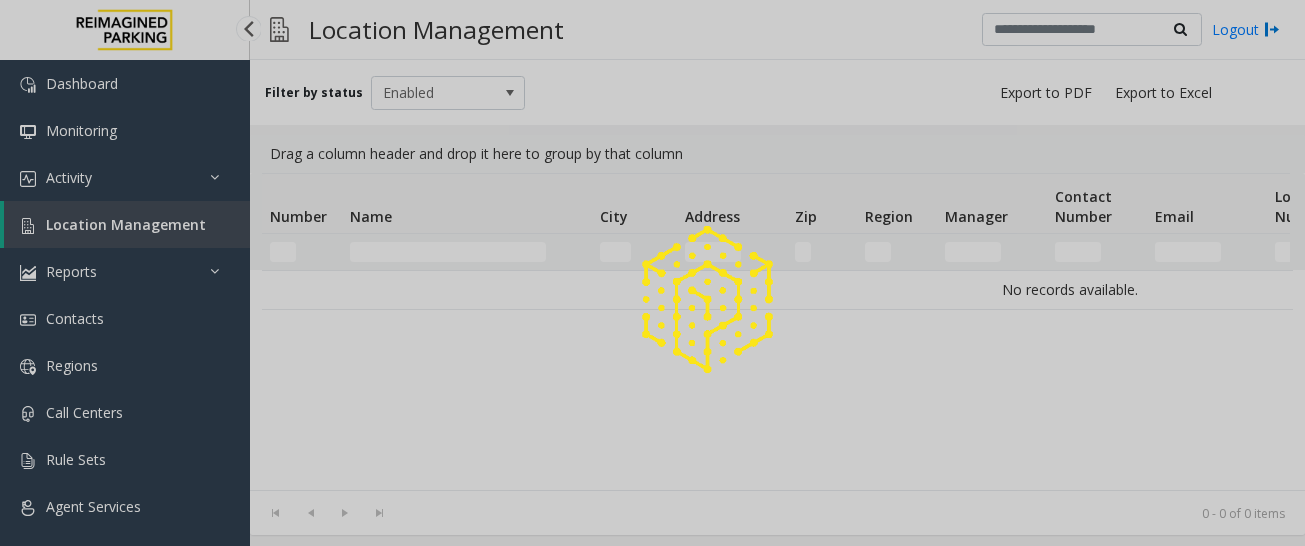 scroll, scrollTop: 0, scrollLeft: 0, axis: both 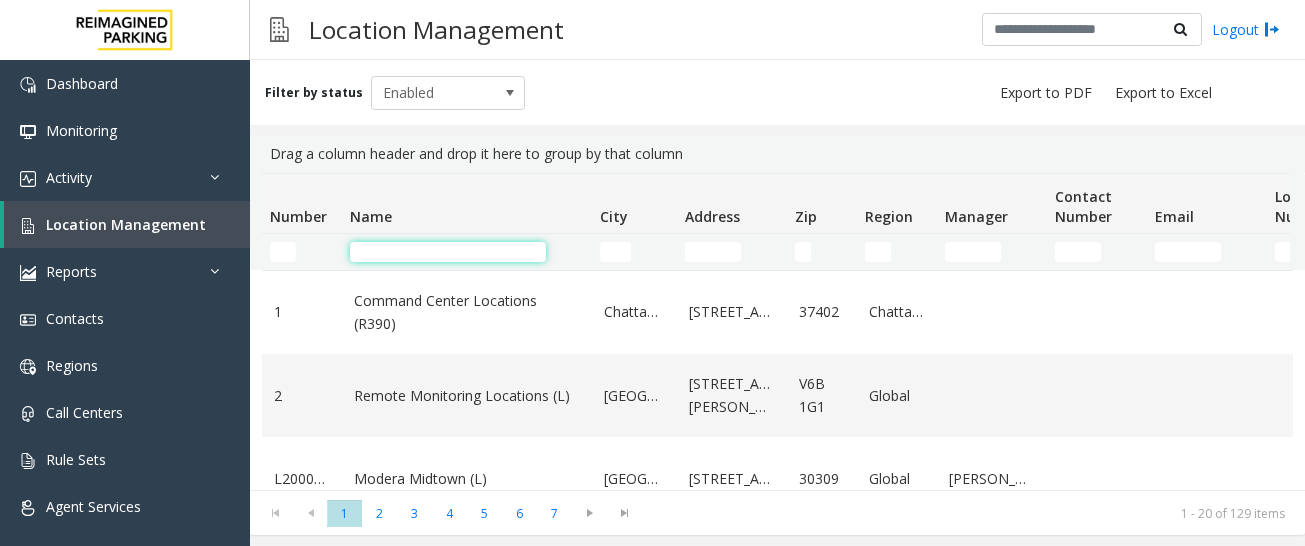 click 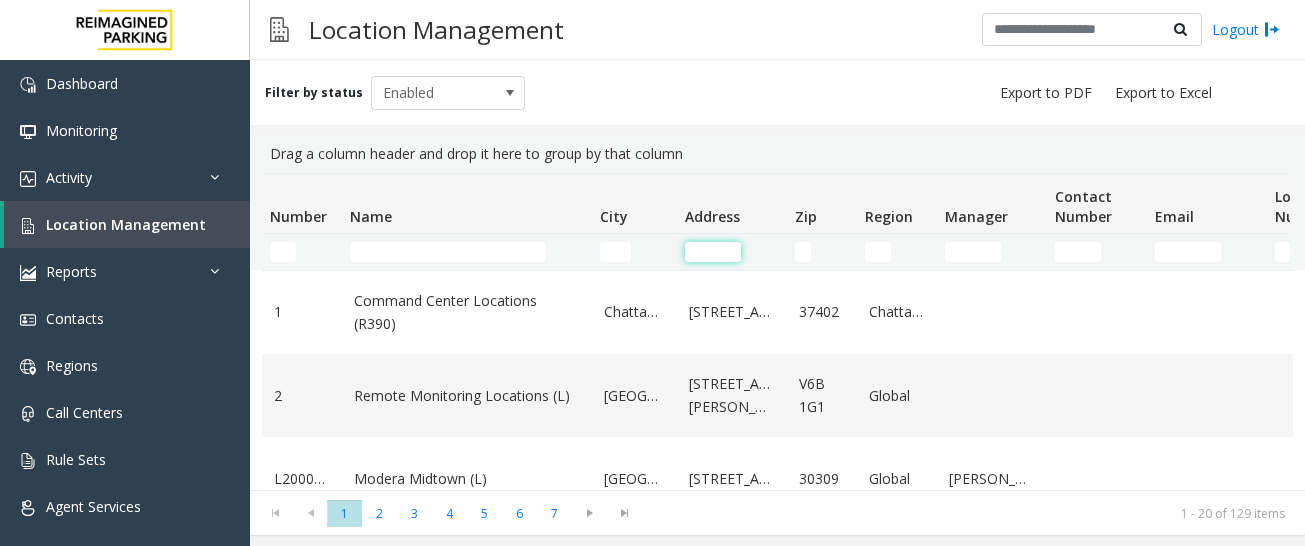 click 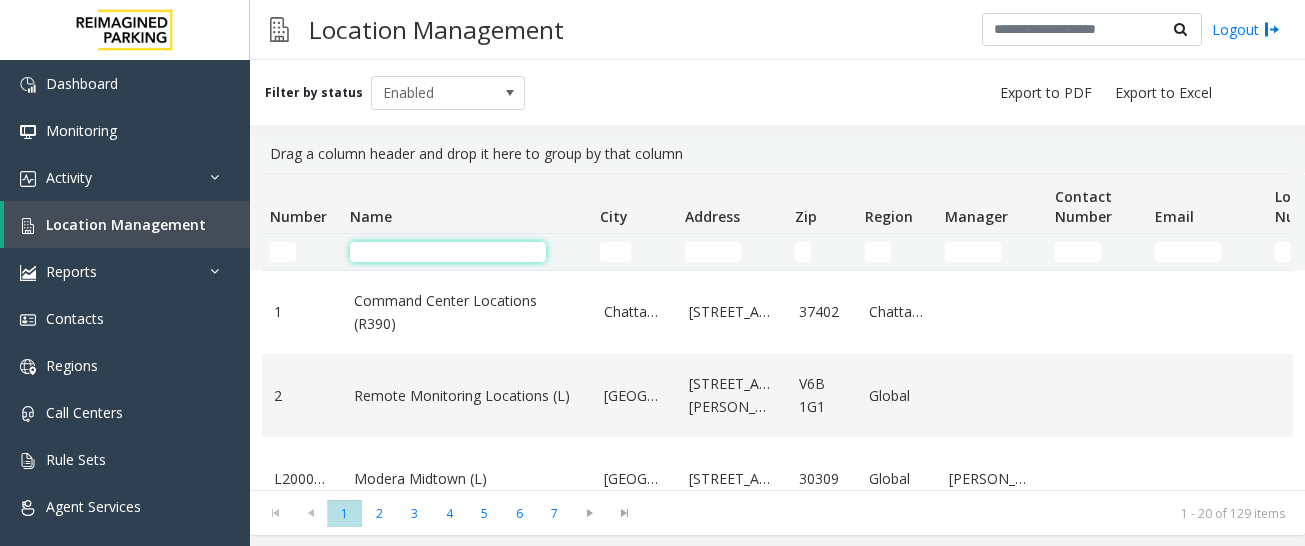 click 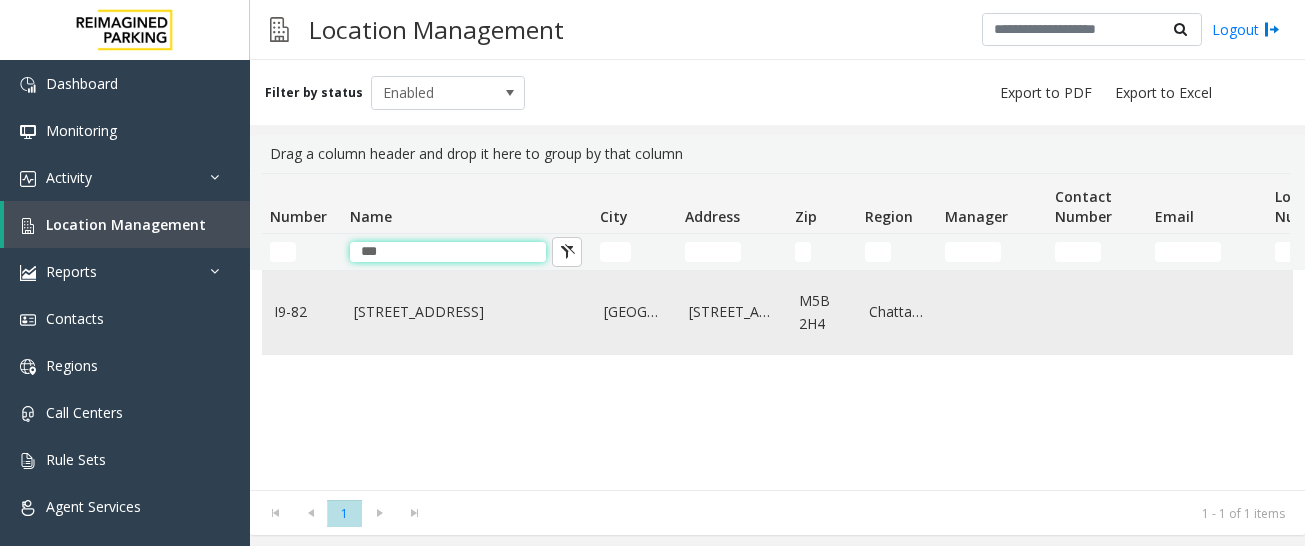 type on "***" 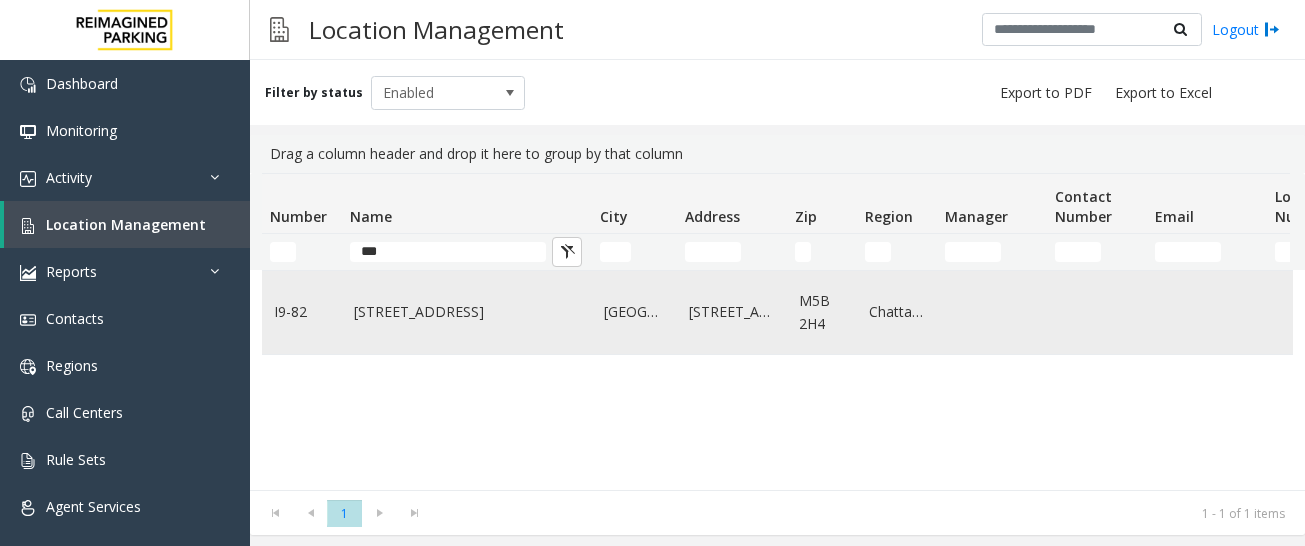 click on "[STREET_ADDRESS]" 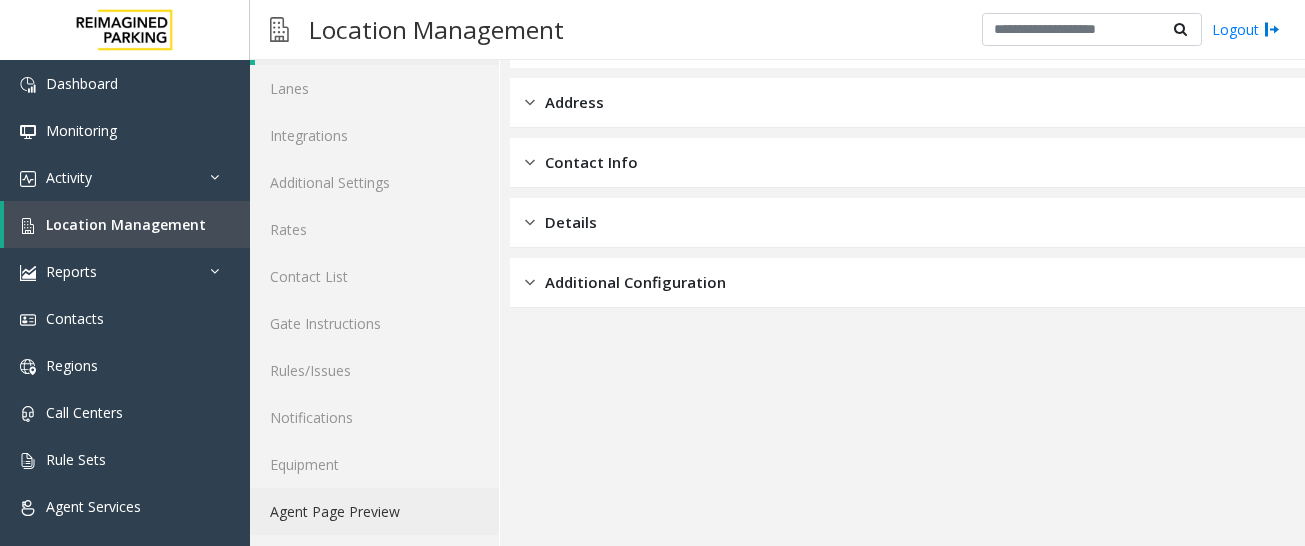 scroll, scrollTop: 113, scrollLeft: 0, axis: vertical 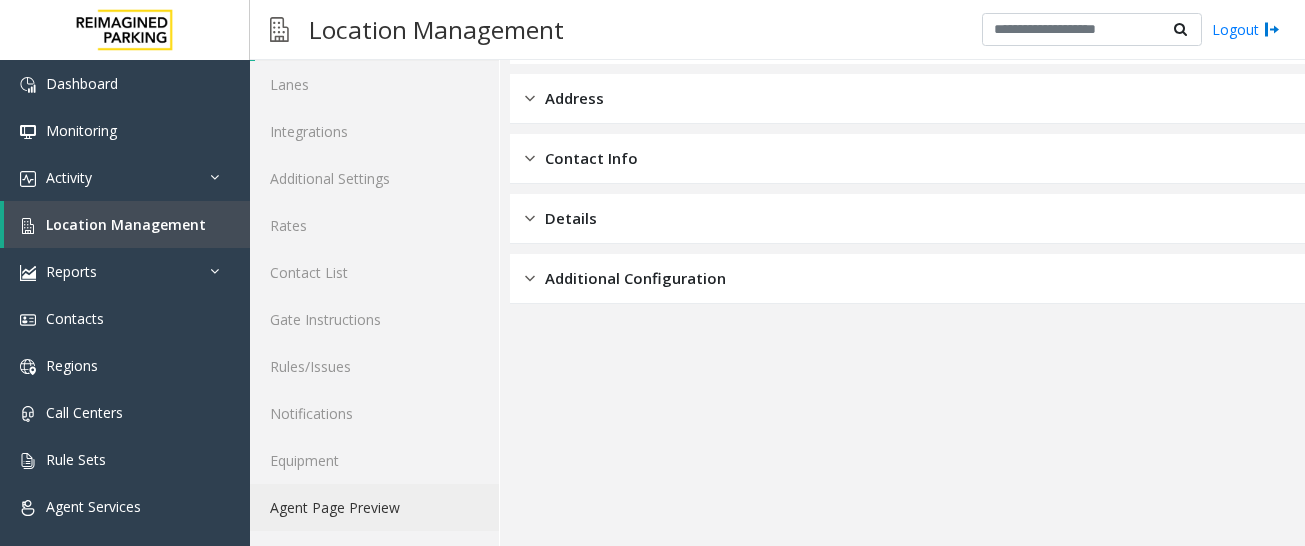 click on "Agent Page Preview" 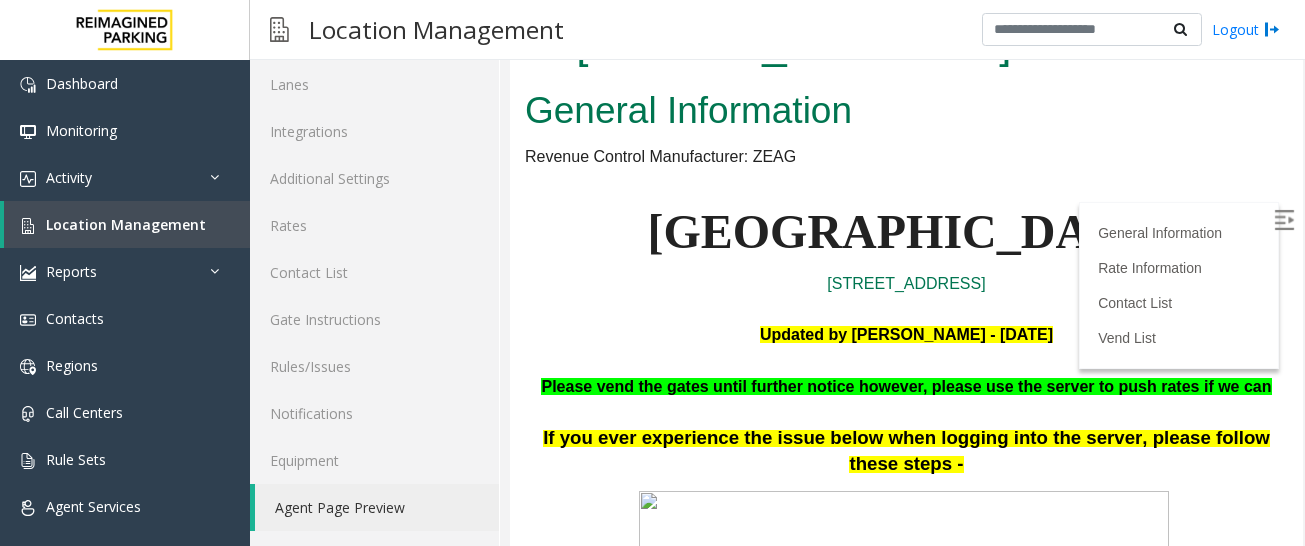 scroll, scrollTop: 0, scrollLeft: 0, axis: both 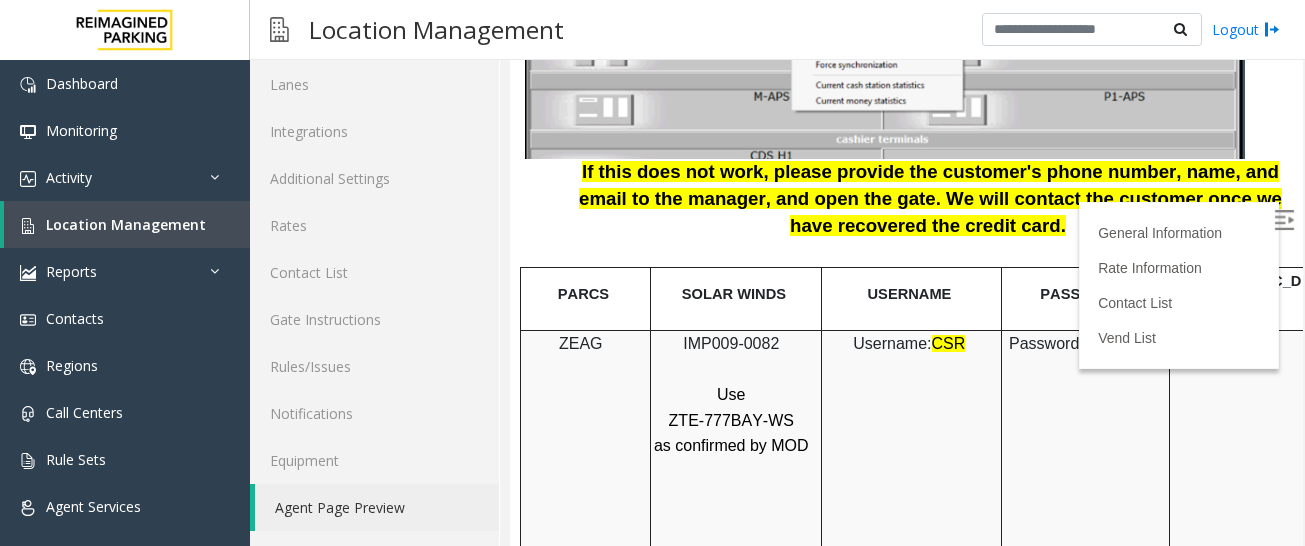 click on "IMP009-0082" at bounding box center [731, 343] 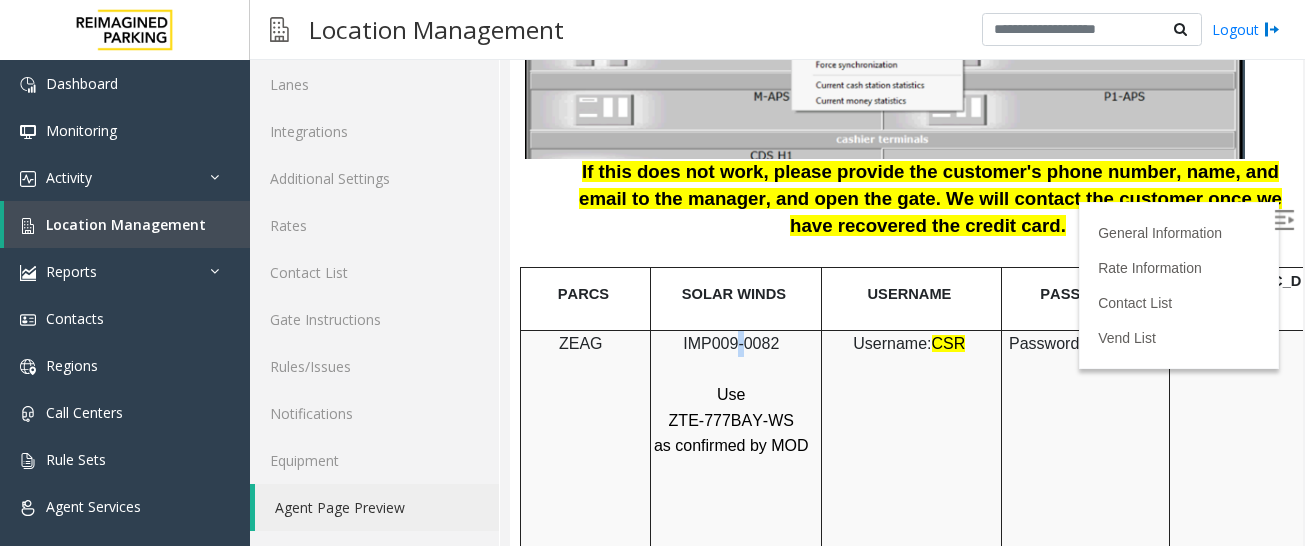 click on "IMP009-0082" at bounding box center [731, 343] 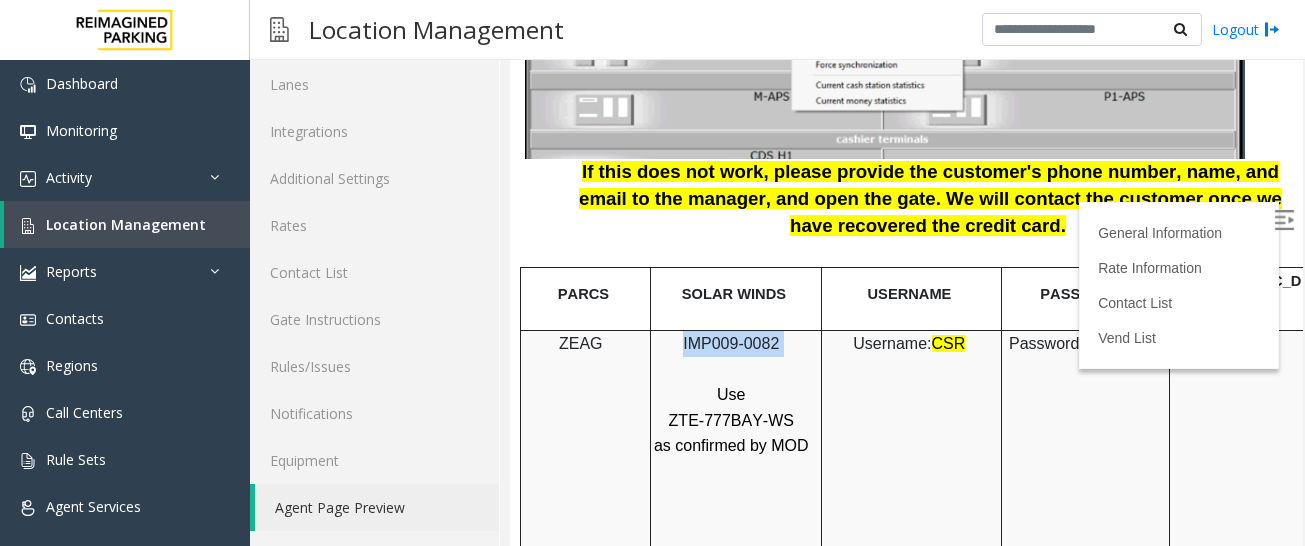 click on "IMP009-0082" at bounding box center (731, 343) 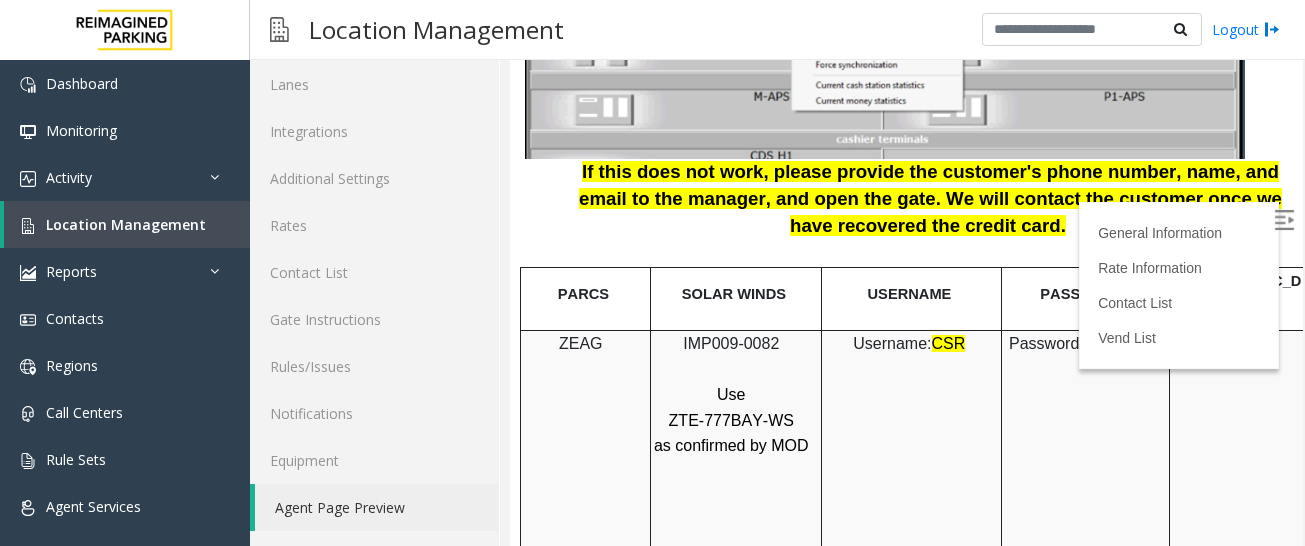 click at bounding box center (1240, 648) 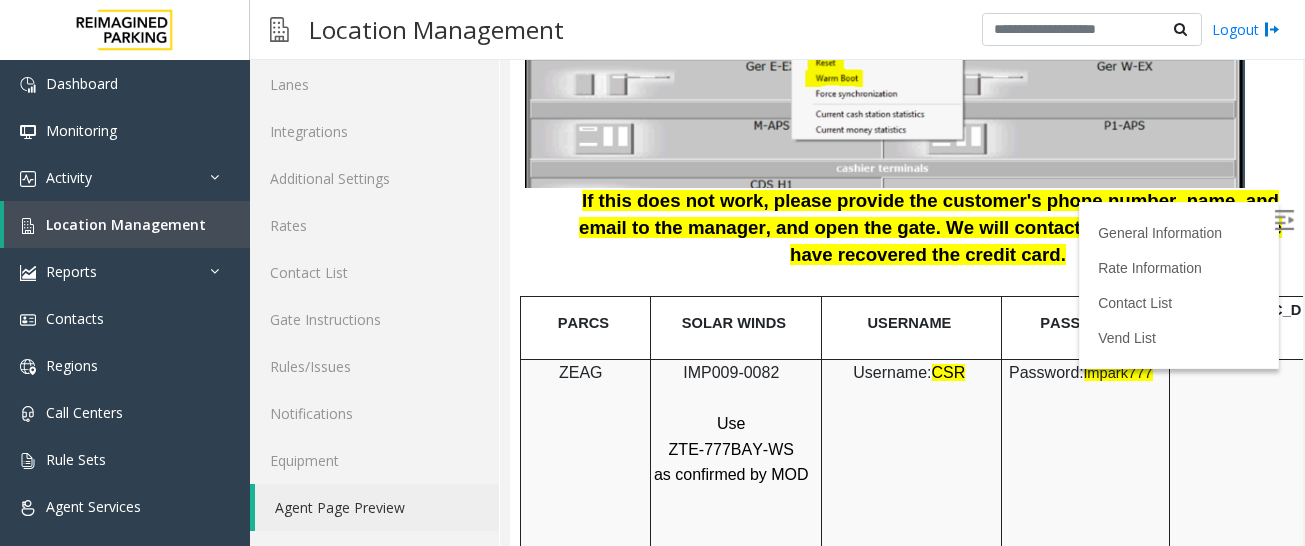 scroll, scrollTop: 2300, scrollLeft: 0, axis: vertical 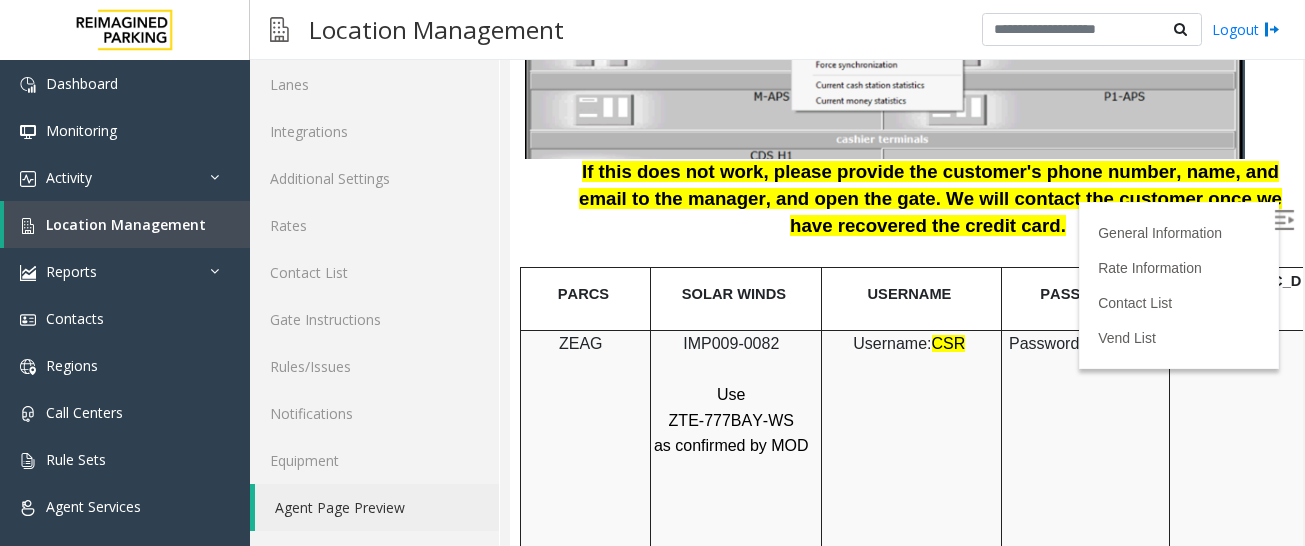 click on "IMP009-0082" at bounding box center [731, 343] 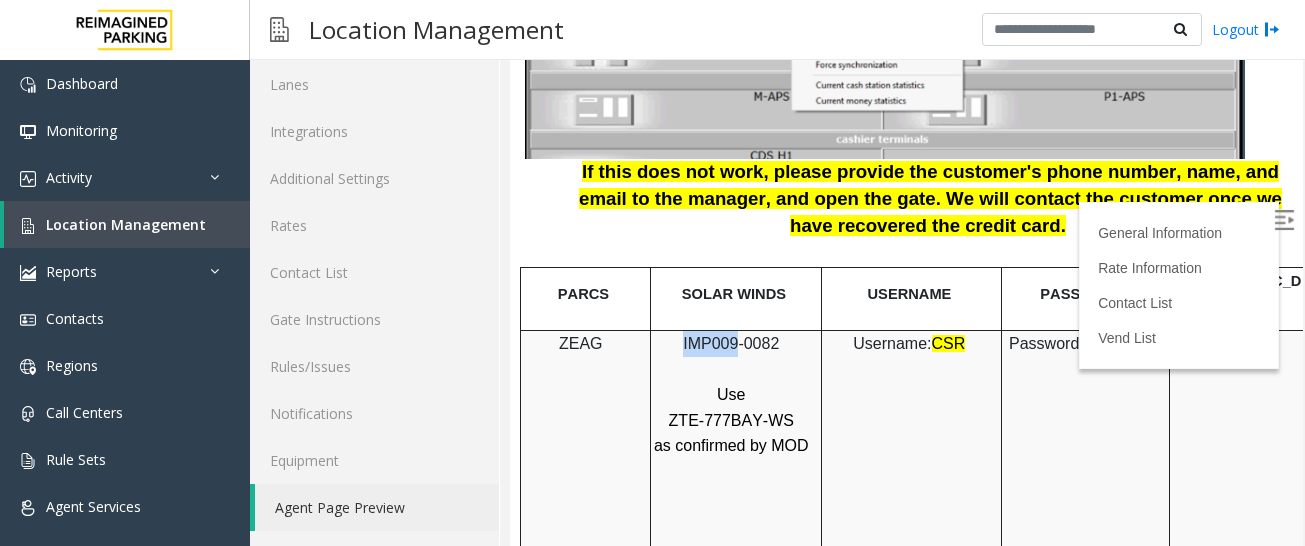 click on "IMP009-0082" at bounding box center [731, 343] 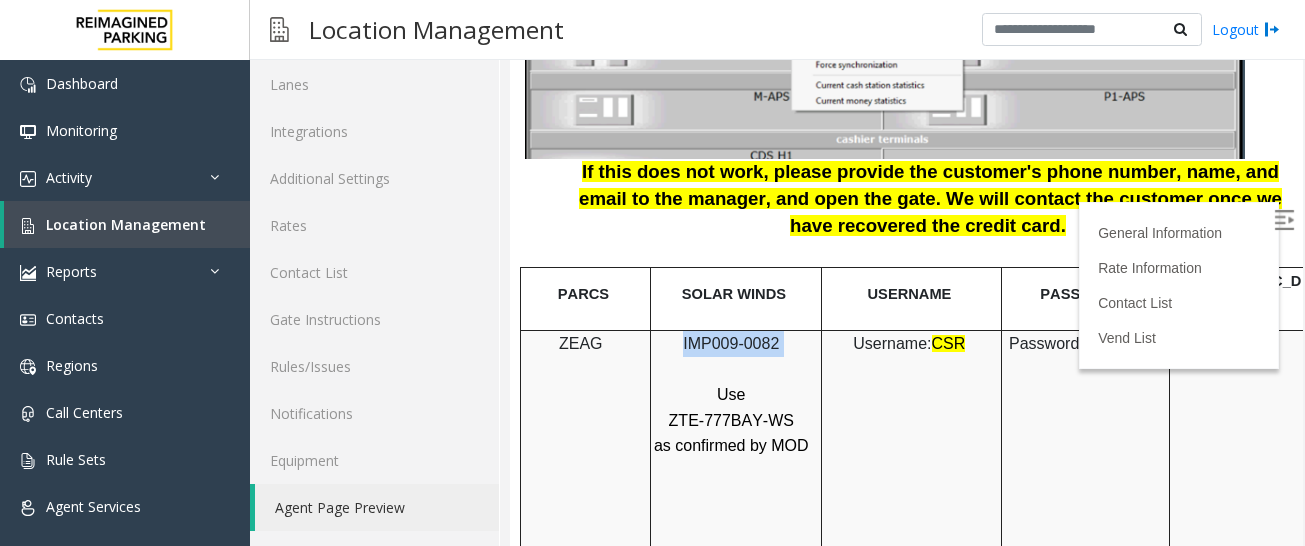 click on "IMP009-0082" at bounding box center [731, 343] 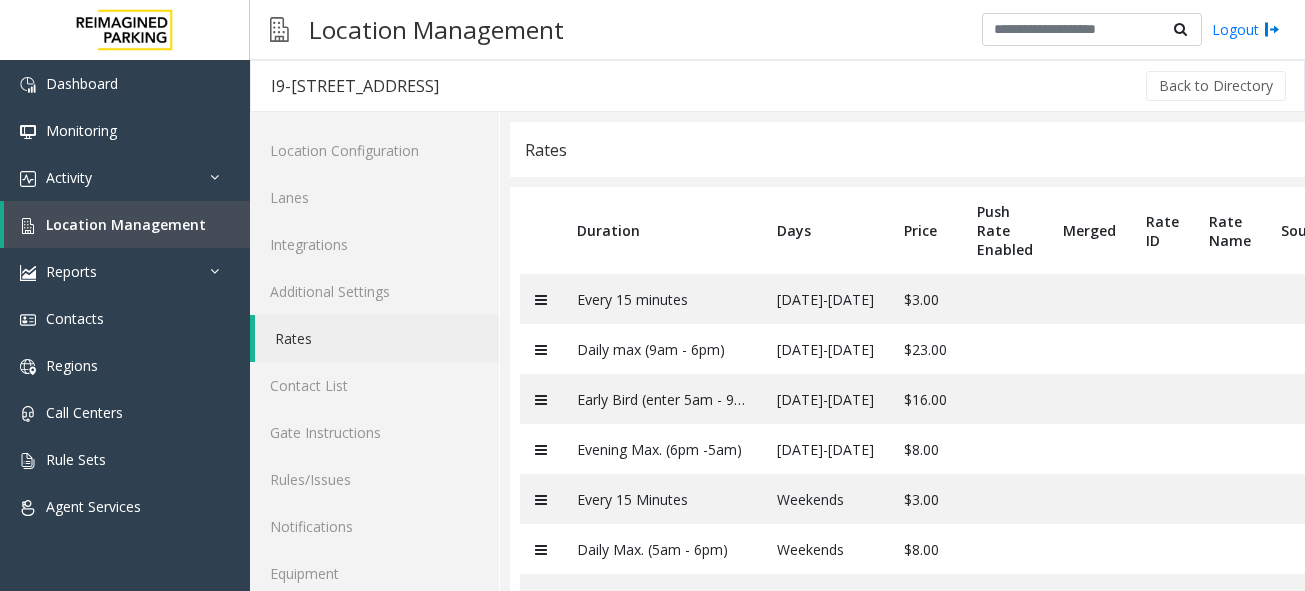 scroll, scrollTop: 0, scrollLeft: 0, axis: both 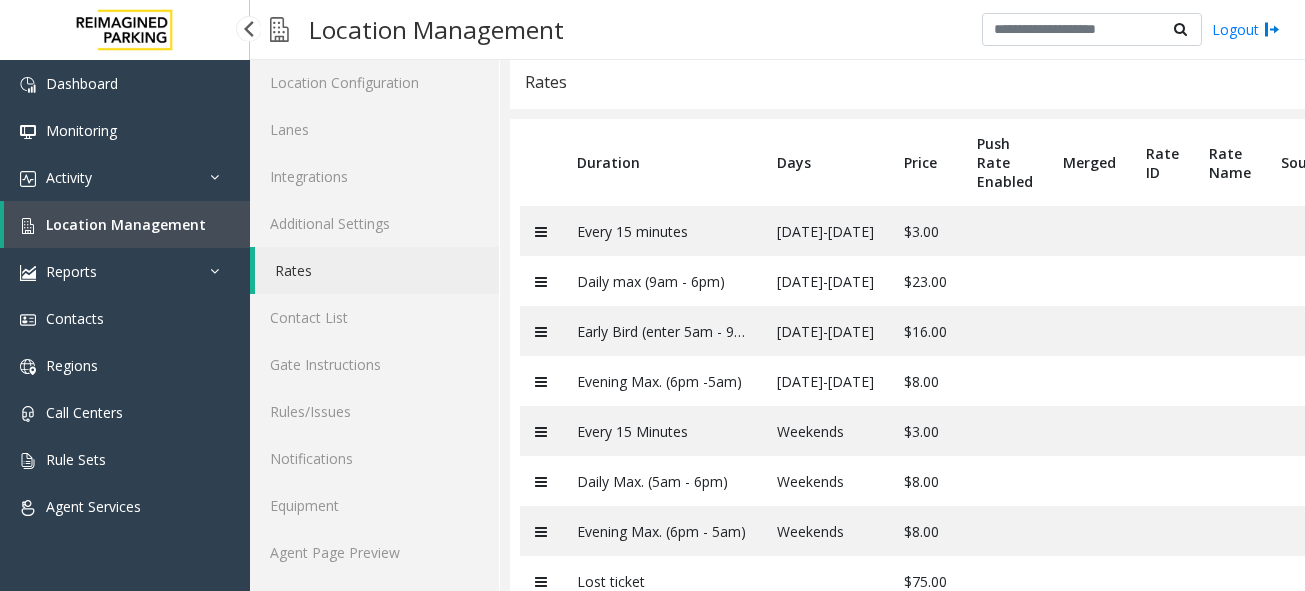 click on "Location Management" at bounding box center (127, 224) 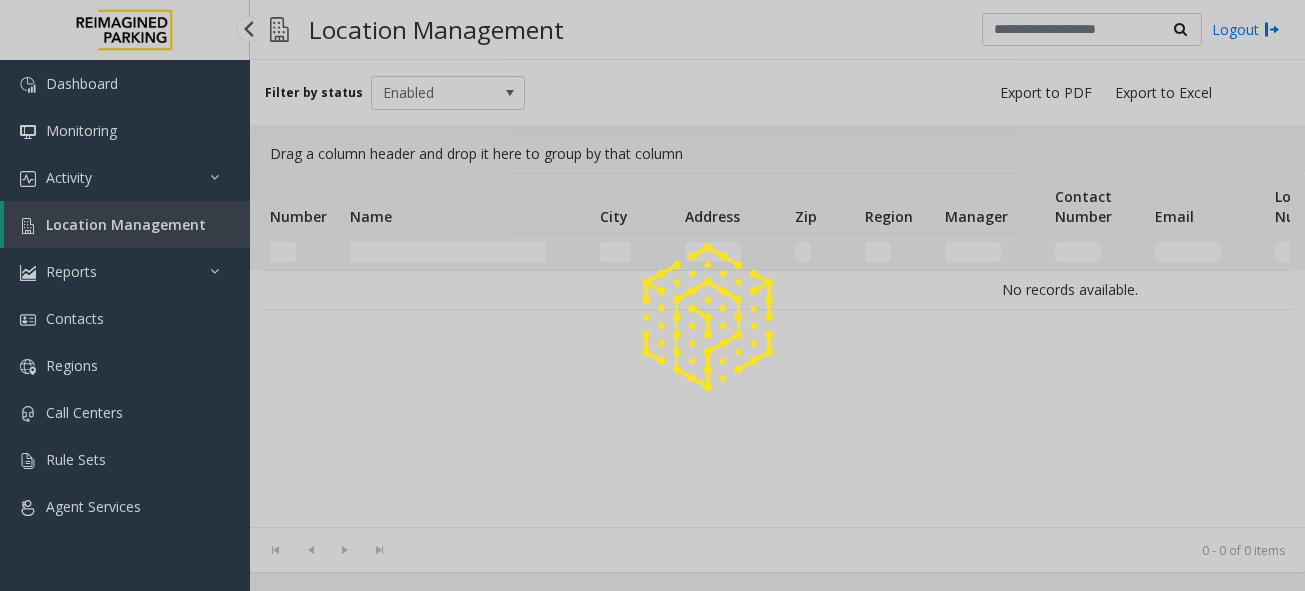 scroll, scrollTop: 0, scrollLeft: 0, axis: both 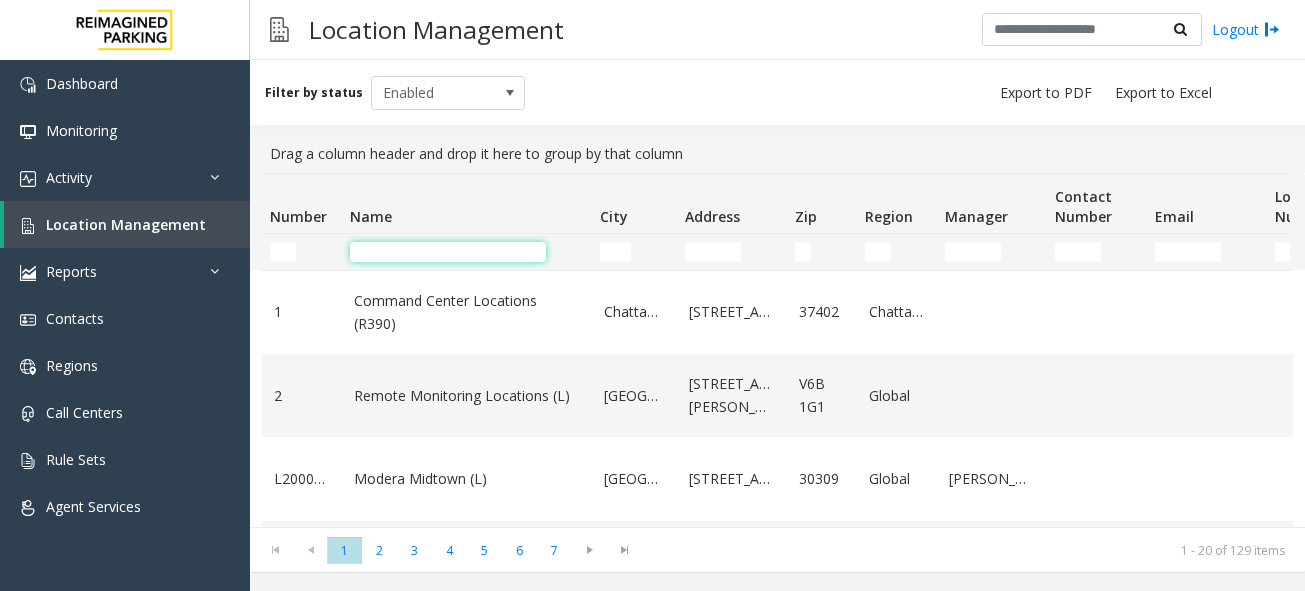 click 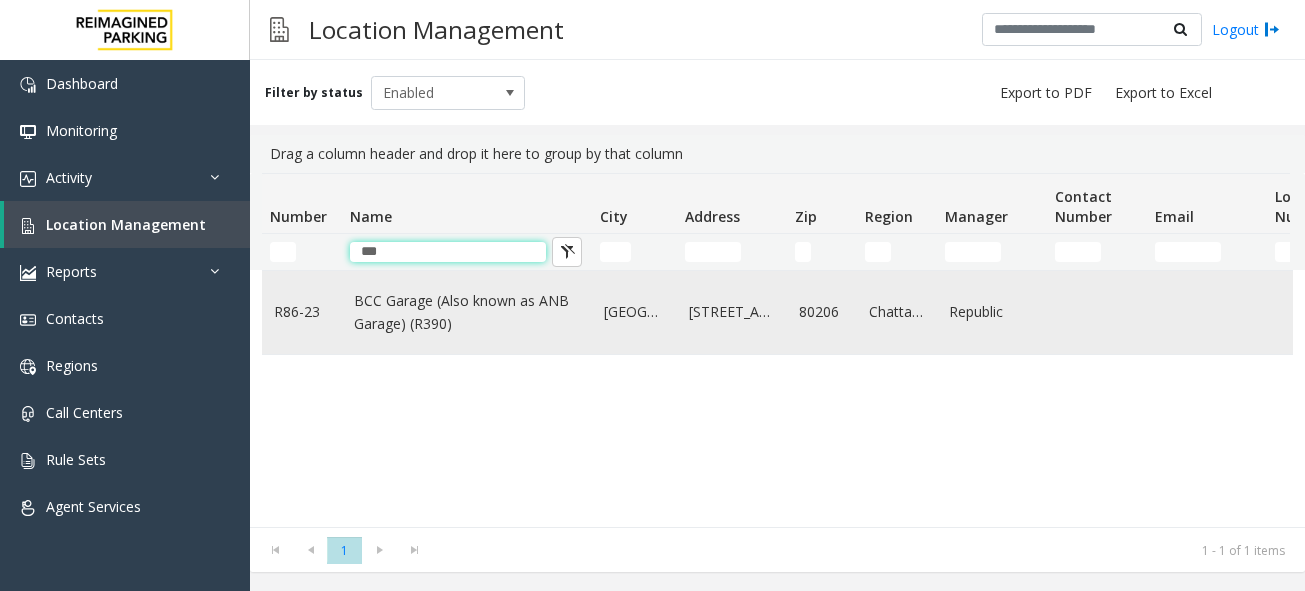 type on "***" 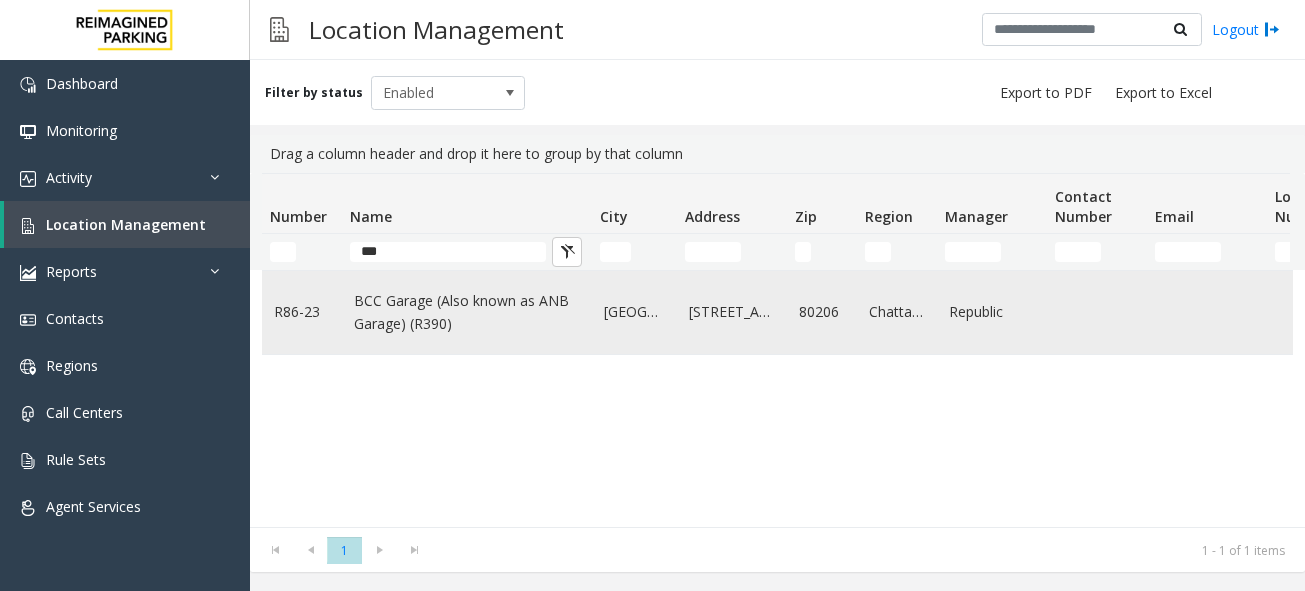 click on "BCC Garage (Also known as ANB Garage) (R390)" 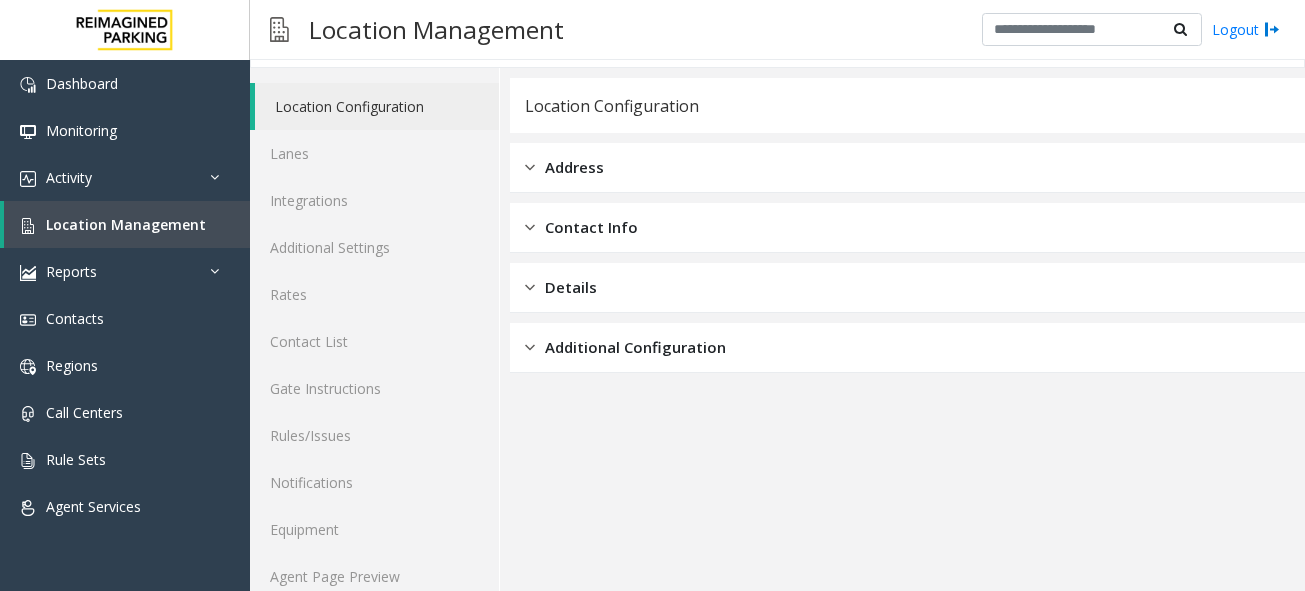 scroll, scrollTop: 68, scrollLeft: 0, axis: vertical 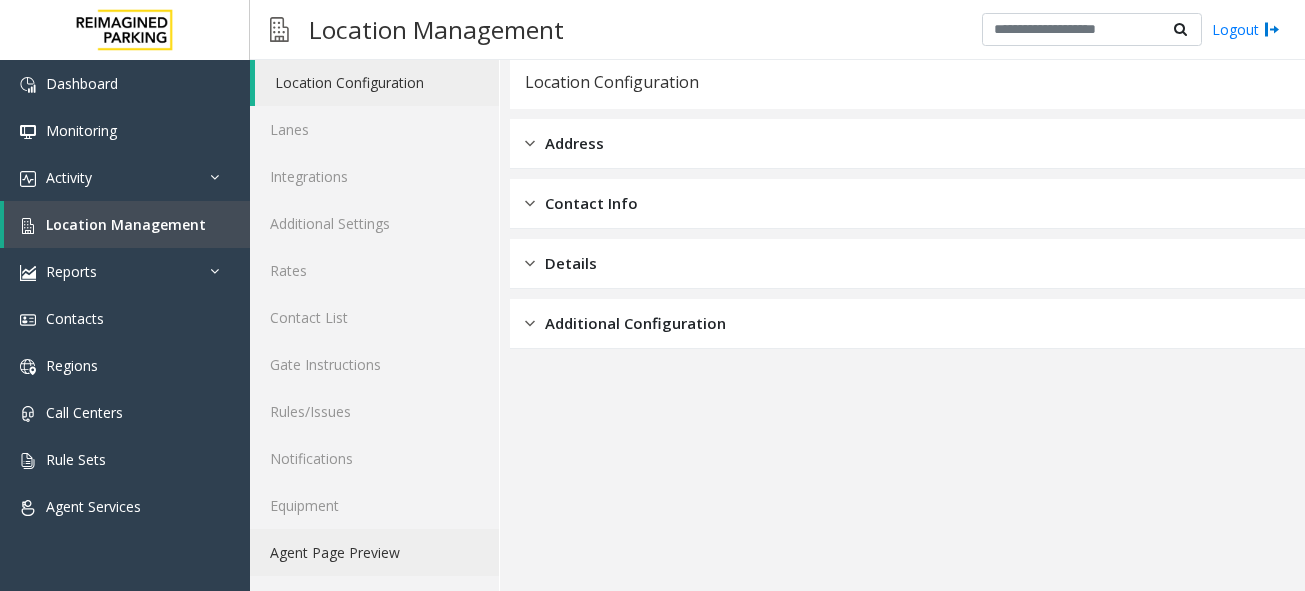 click on "Agent Page Preview" 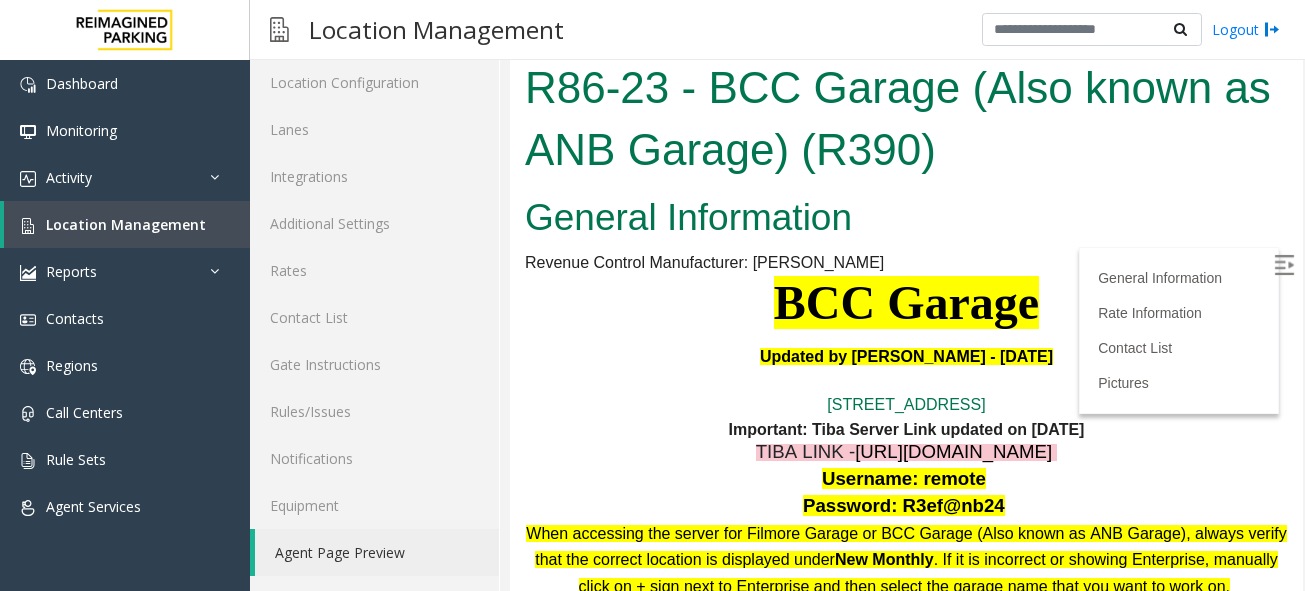 scroll, scrollTop: 0, scrollLeft: 0, axis: both 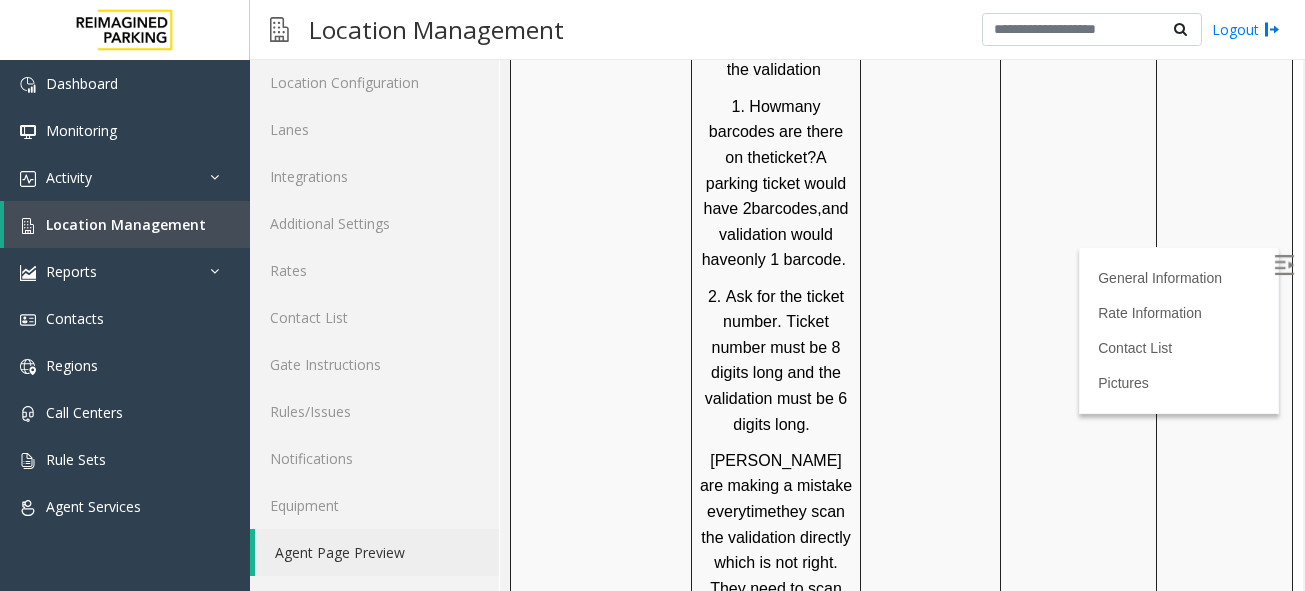 click on "Click Here for the local time" at bounding box center (1225, 265) 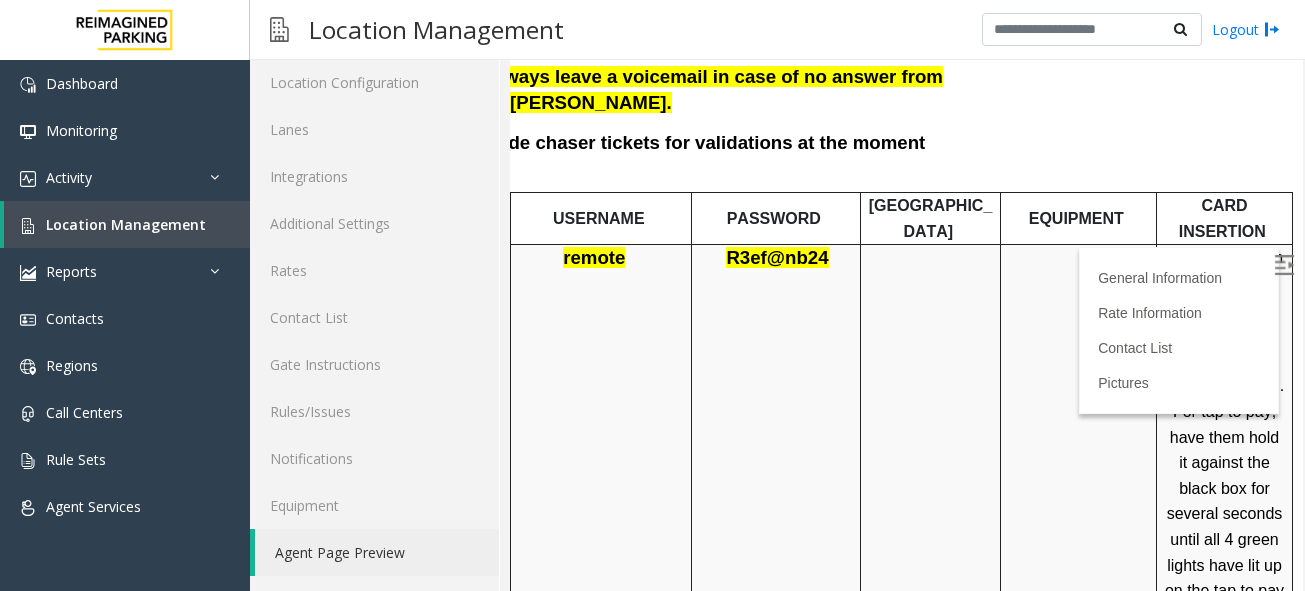 scroll, scrollTop: 1038, scrollLeft: 343, axis: both 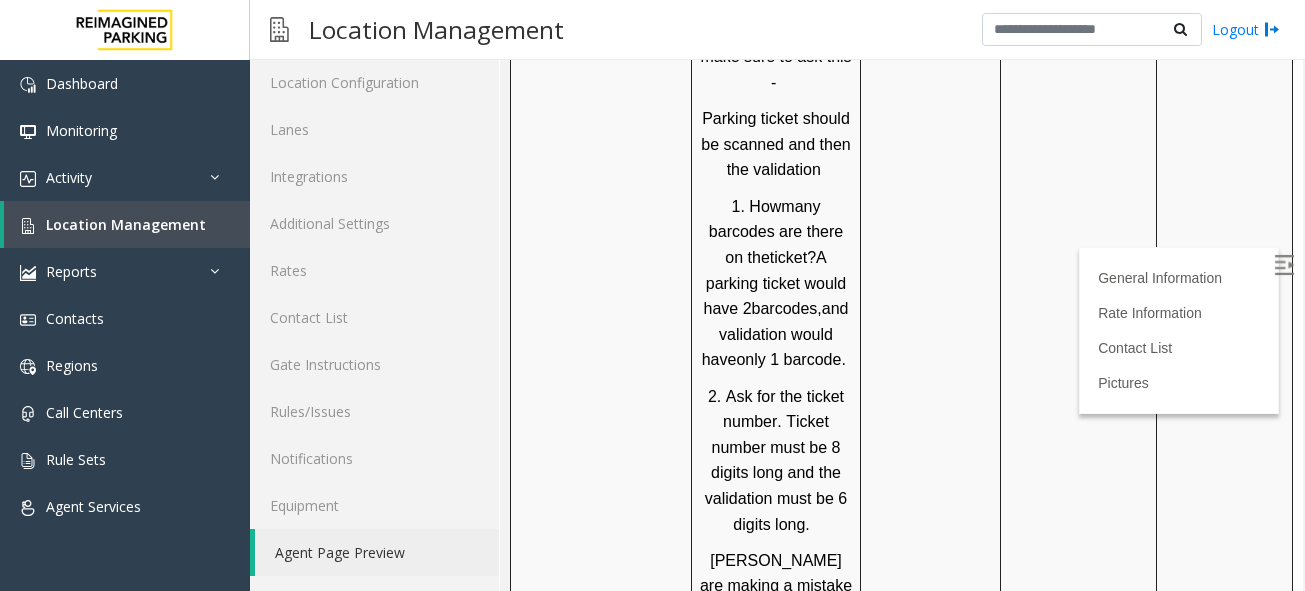 click on "Click Here for the local time" at bounding box center [1225, 365] 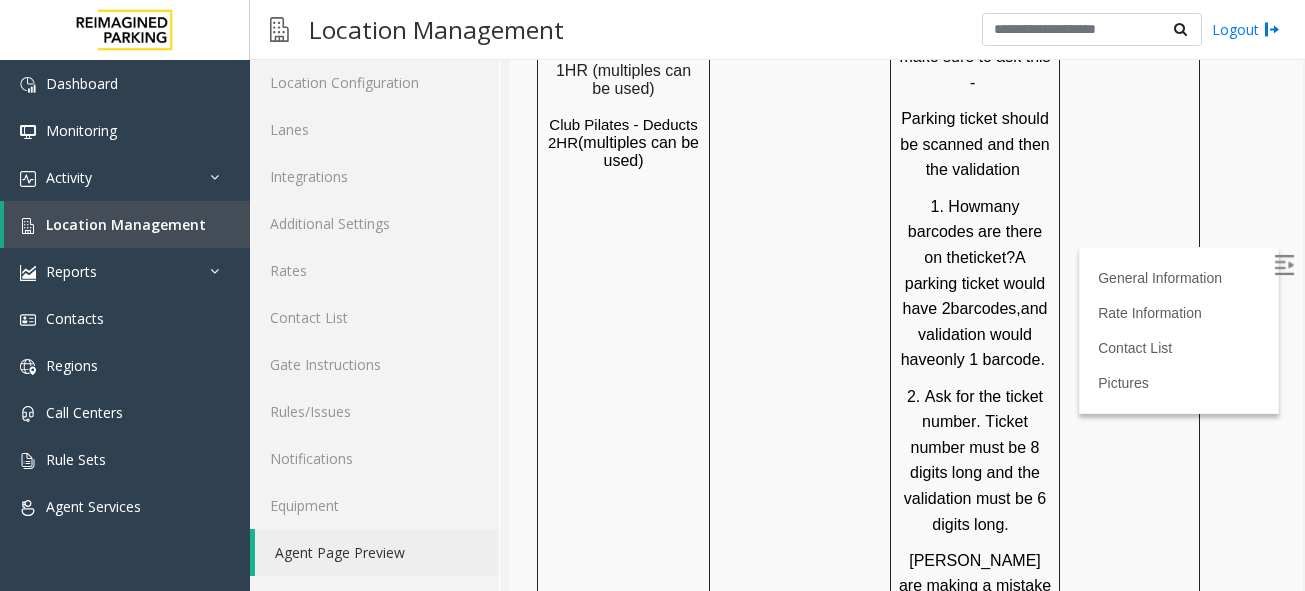 scroll, scrollTop: 1838, scrollLeft: 0, axis: vertical 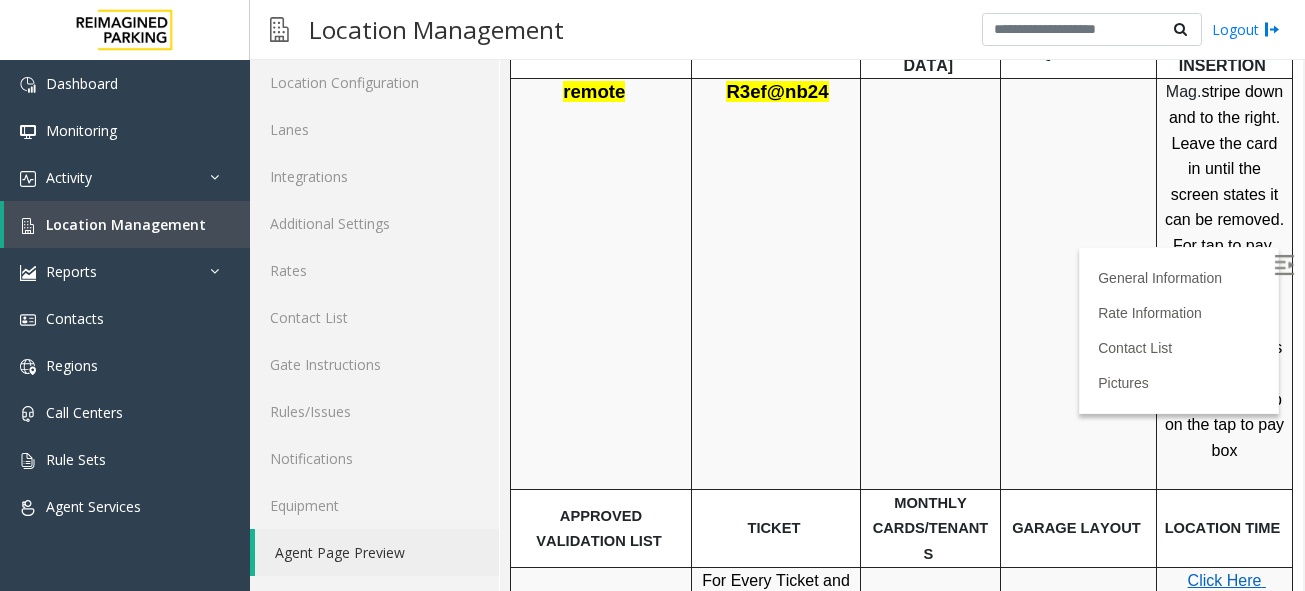 click on "Click Here for the local time" at bounding box center (1226, 606) 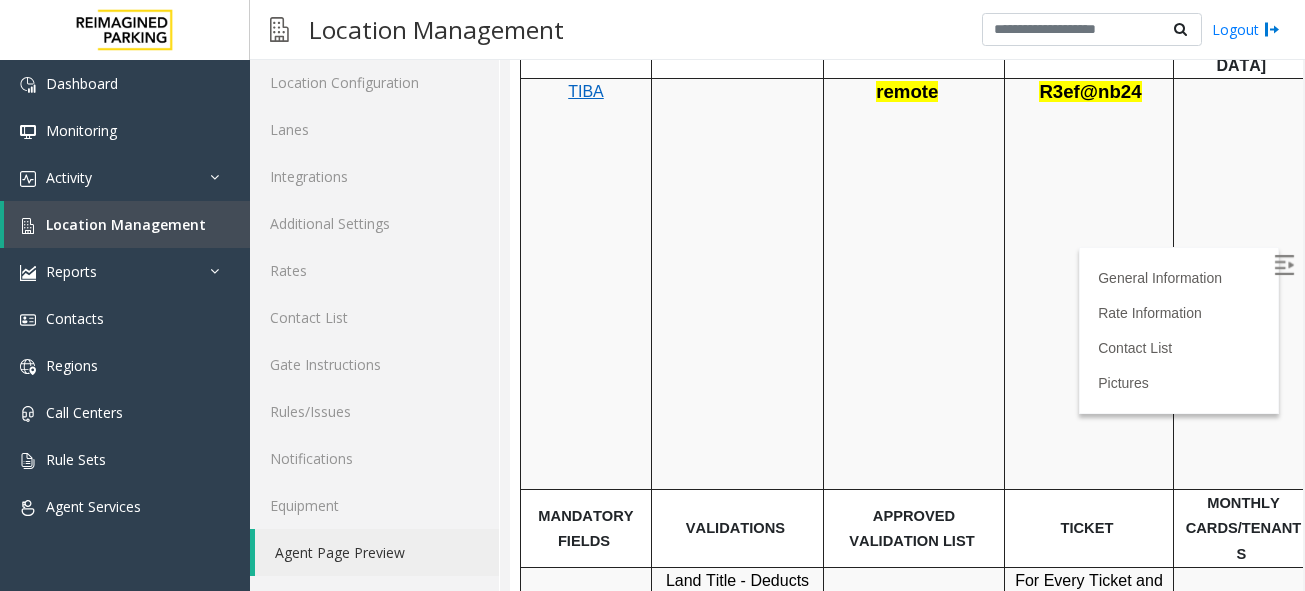drag, startPoint x: 842, startPoint y: 587, endPoint x: 972, endPoint y: 563, distance: 132.19682 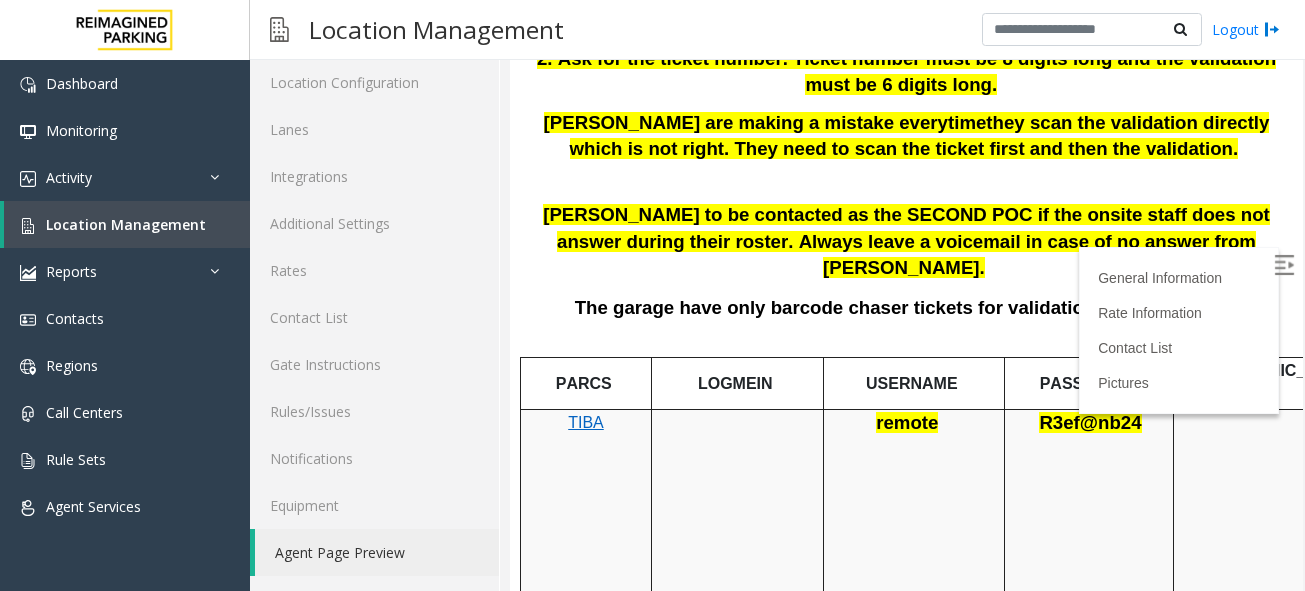 scroll, scrollTop: 938, scrollLeft: 0, axis: vertical 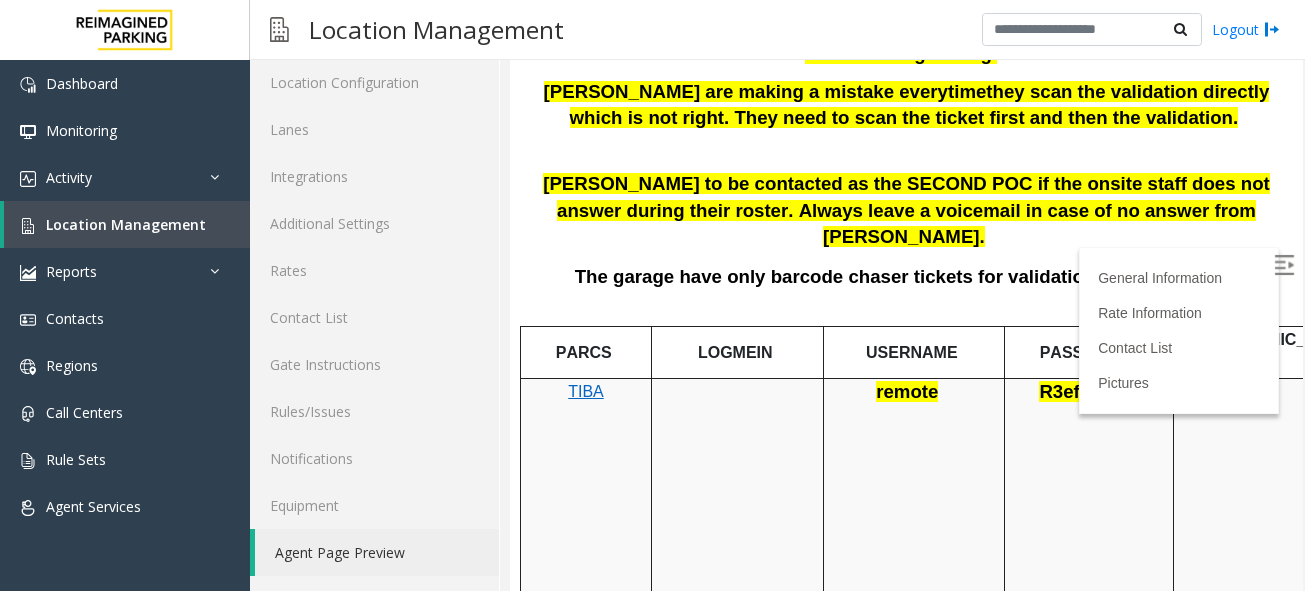 click on "TIBA" at bounding box center (586, 391) 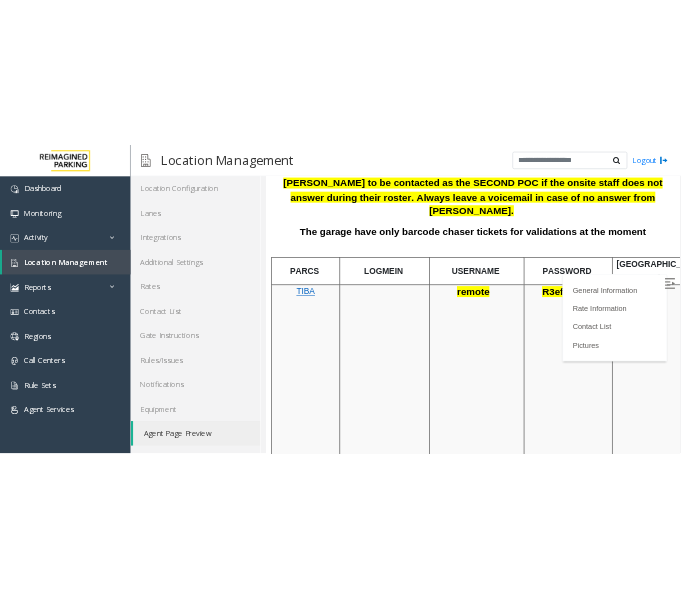 scroll, scrollTop: 1038, scrollLeft: 0, axis: vertical 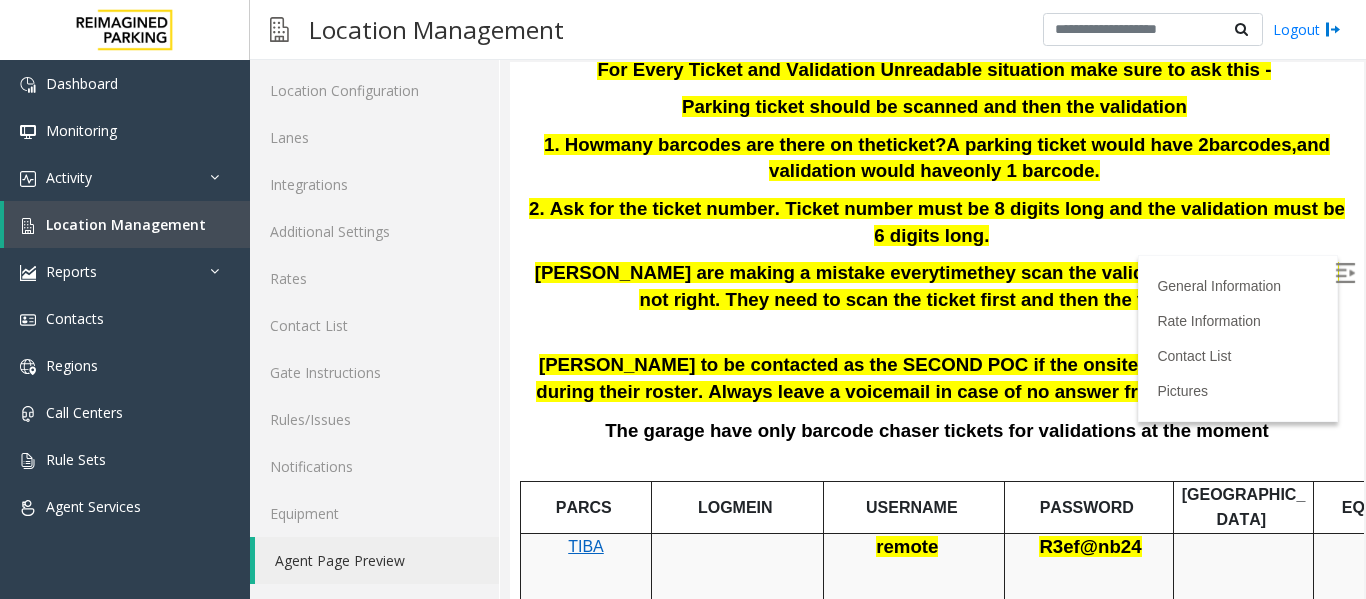 click on "R3ef@nb24" at bounding box center [1090, 546] 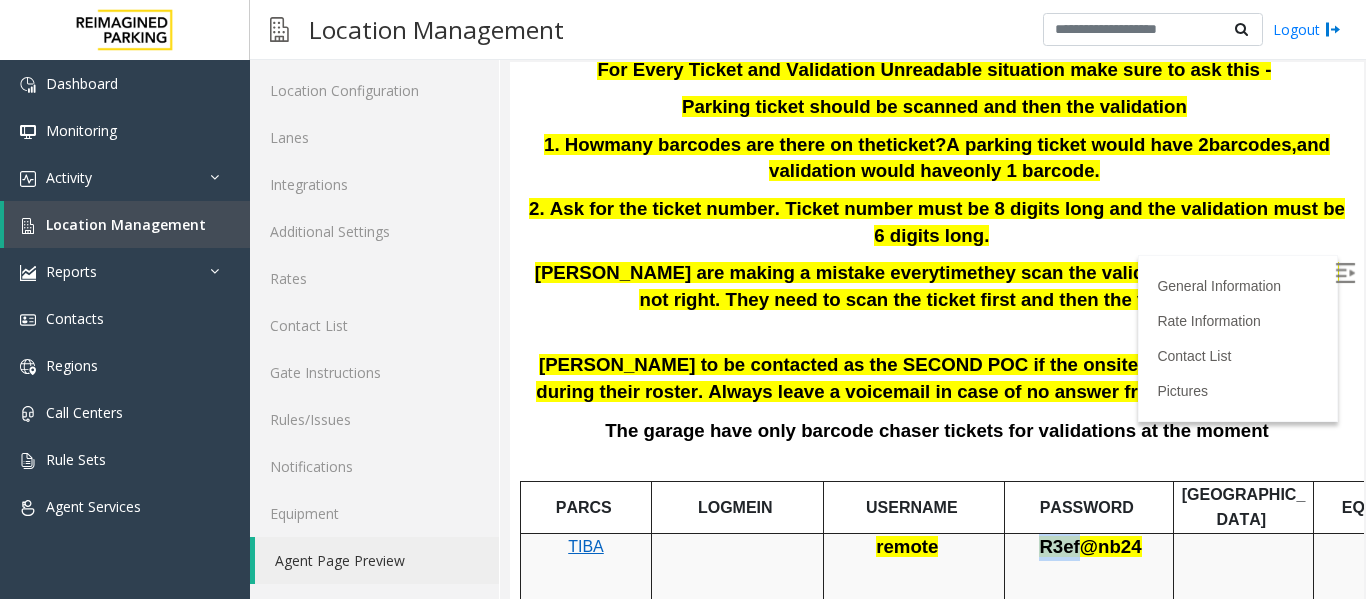 click on "R3ef@nb24" at bounding box center (1090, 546) 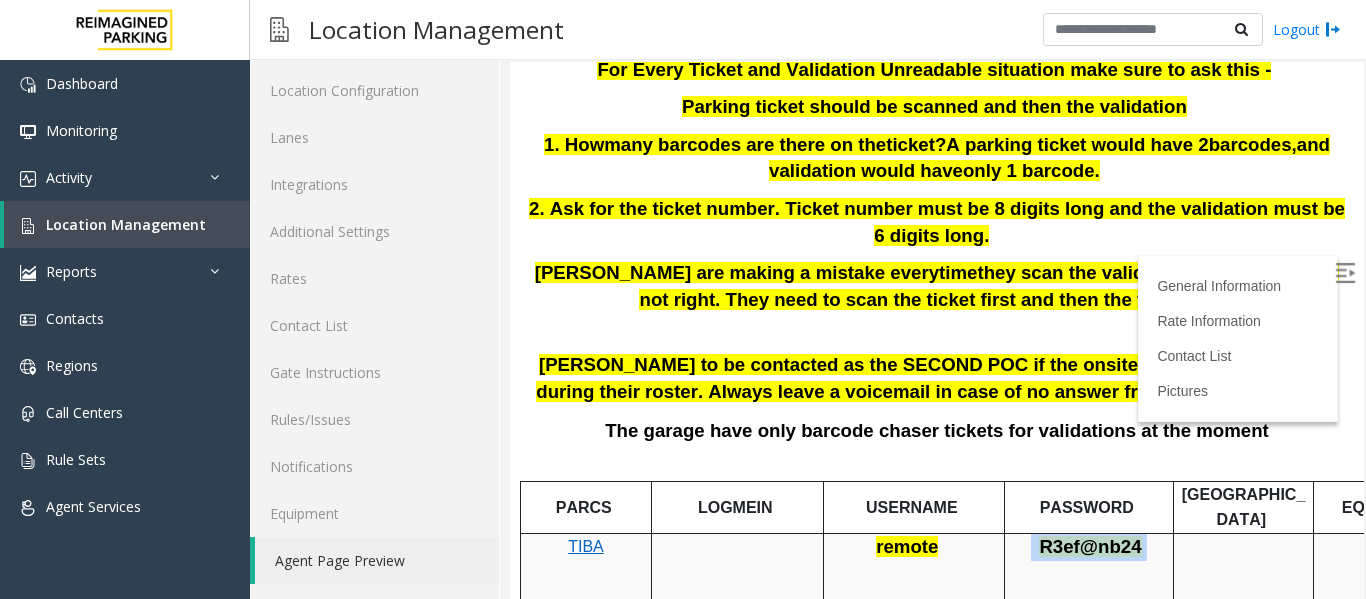 click on "R3ef@nb24" at bounding box center (1090, 546) 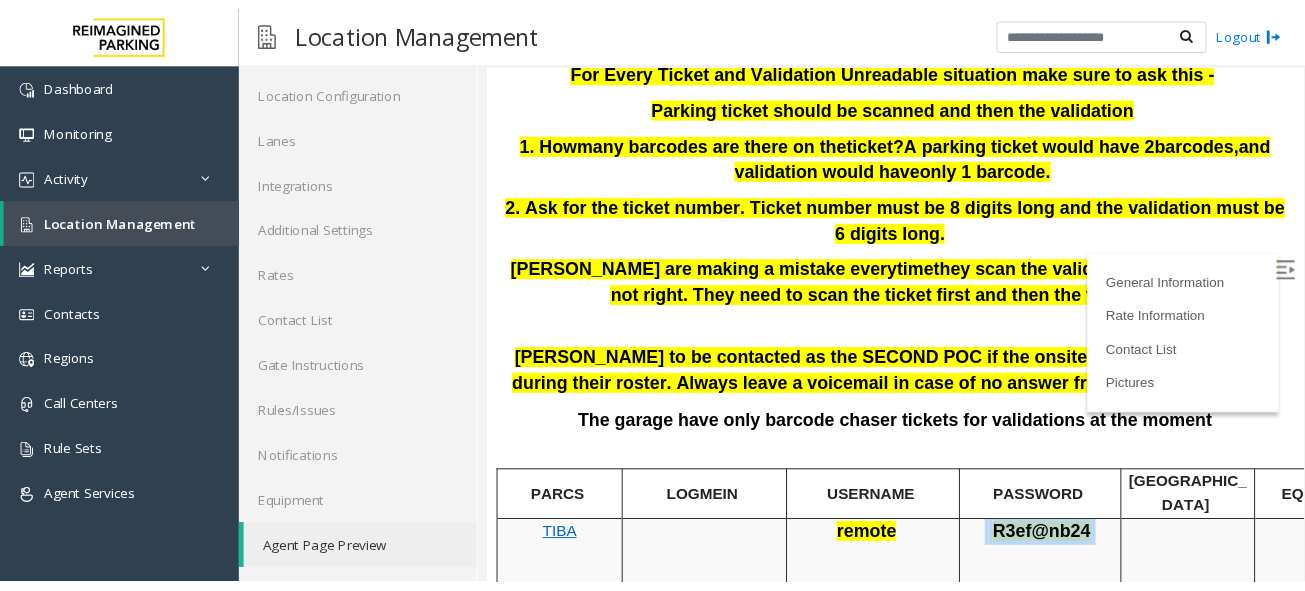 scroll, scrollTop: 764, scrollLeft: 0, axis: vertical 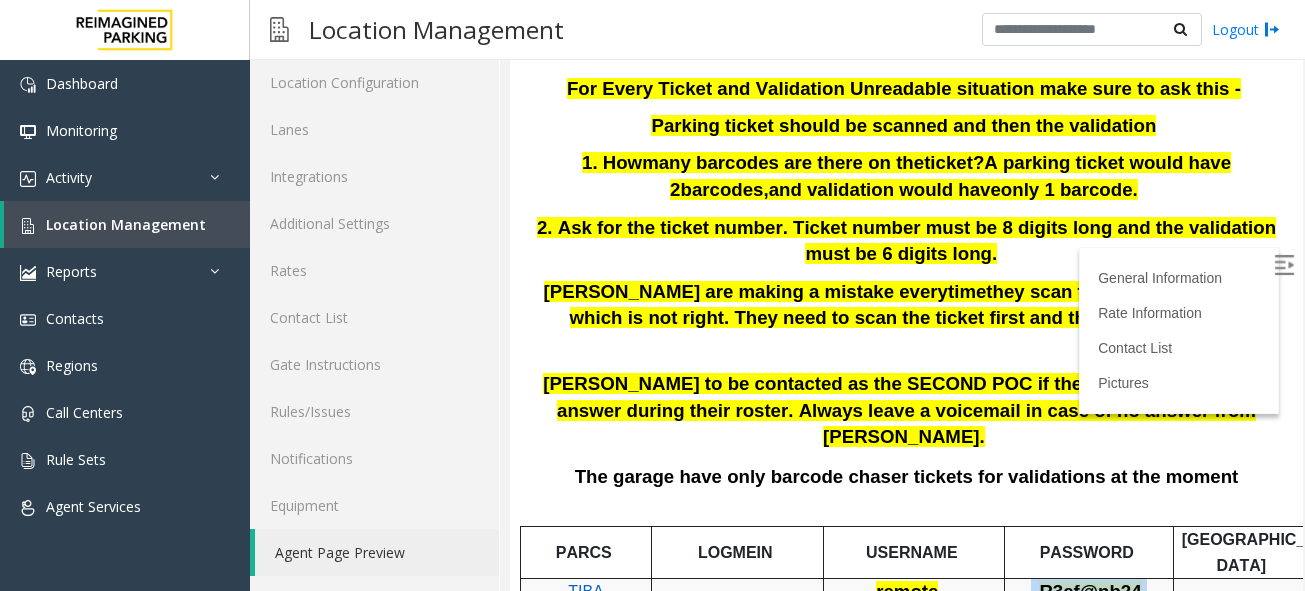 click on "R3ef@nb24" at bounding box center [1090, 591] 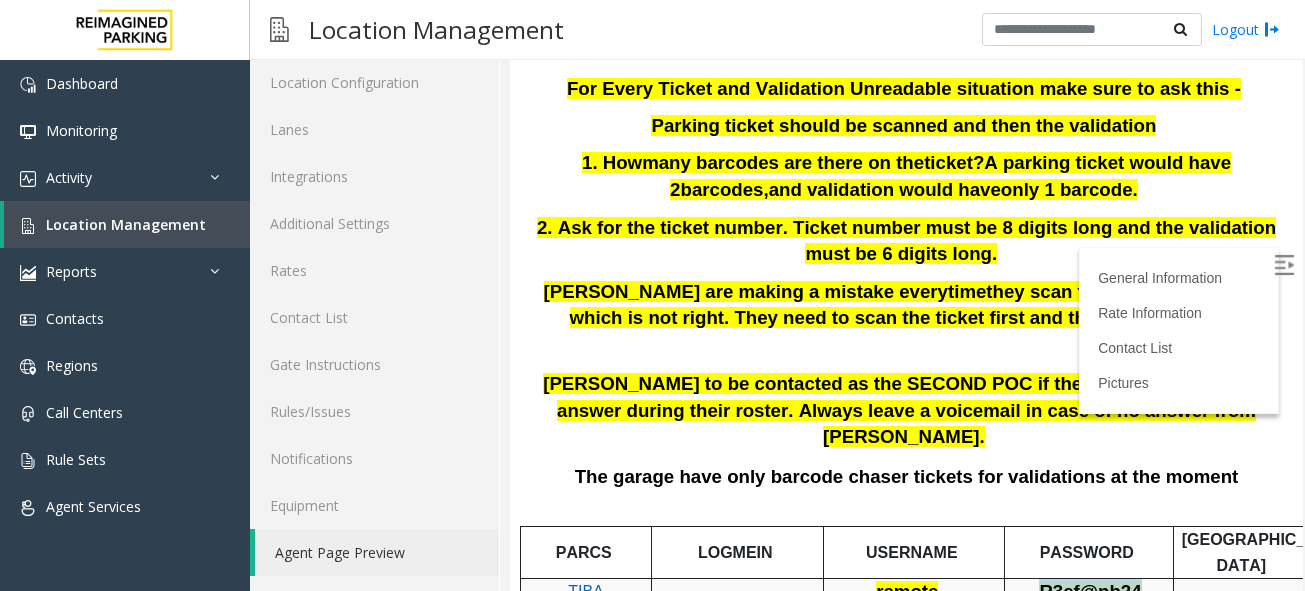 drag, startPoint x: 1044, startPoint y: 496, endPoint x: 1137, endPoint y: 507, distance: 93.64828 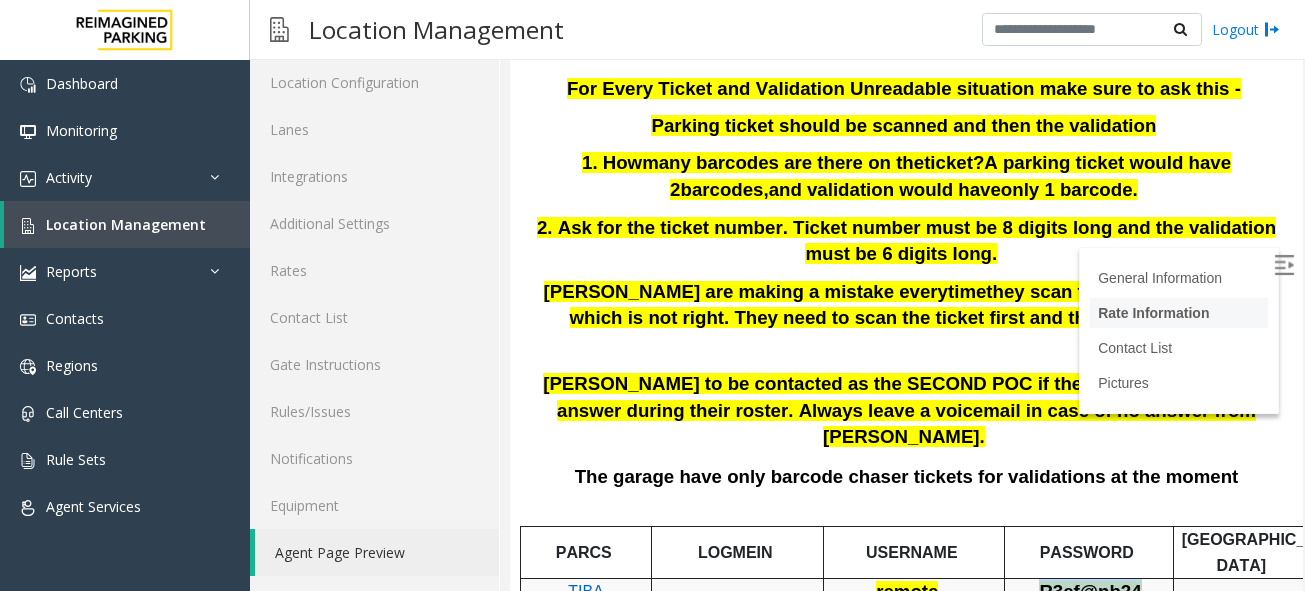 click on "Rate Information" at bounding box center [1153, 313] 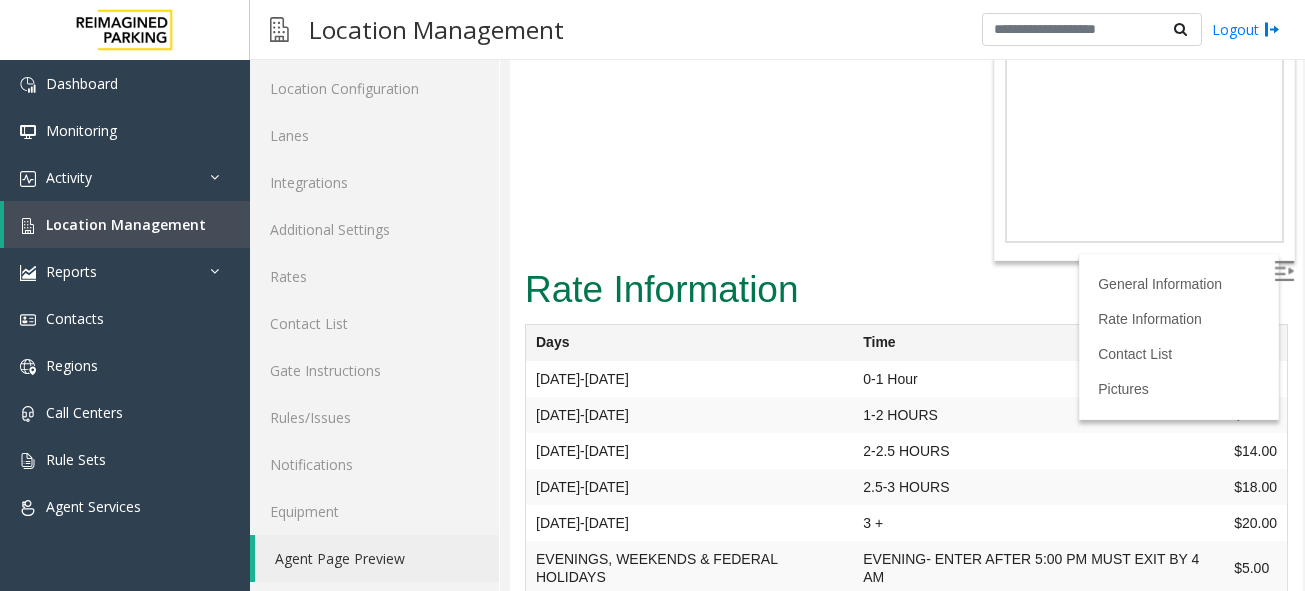 click at bounding box center [1284, 271] 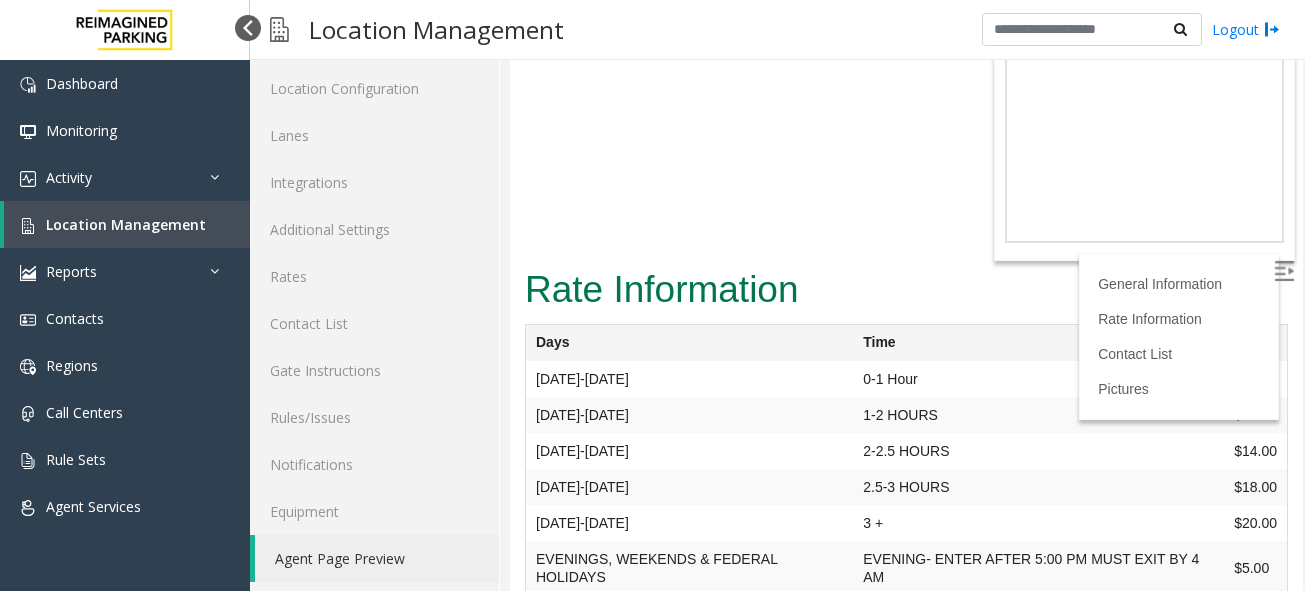 click at bounding box center [248, 28] 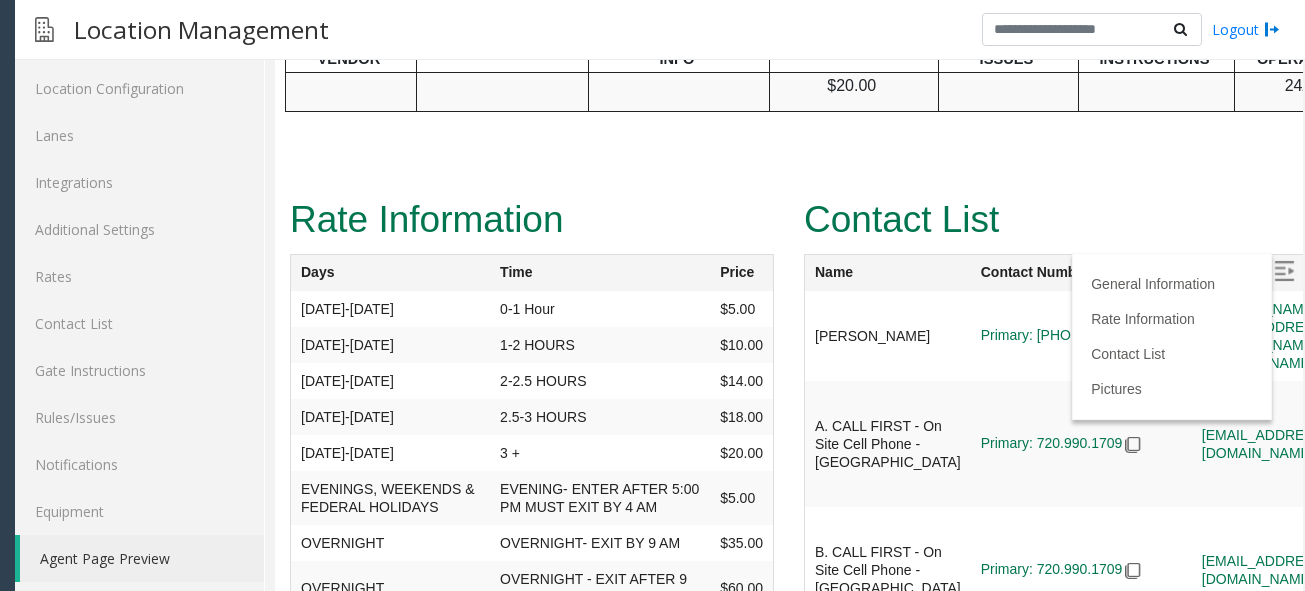 scroll, scrollTop: 2759, scrollLeft: 0, axis: vertical 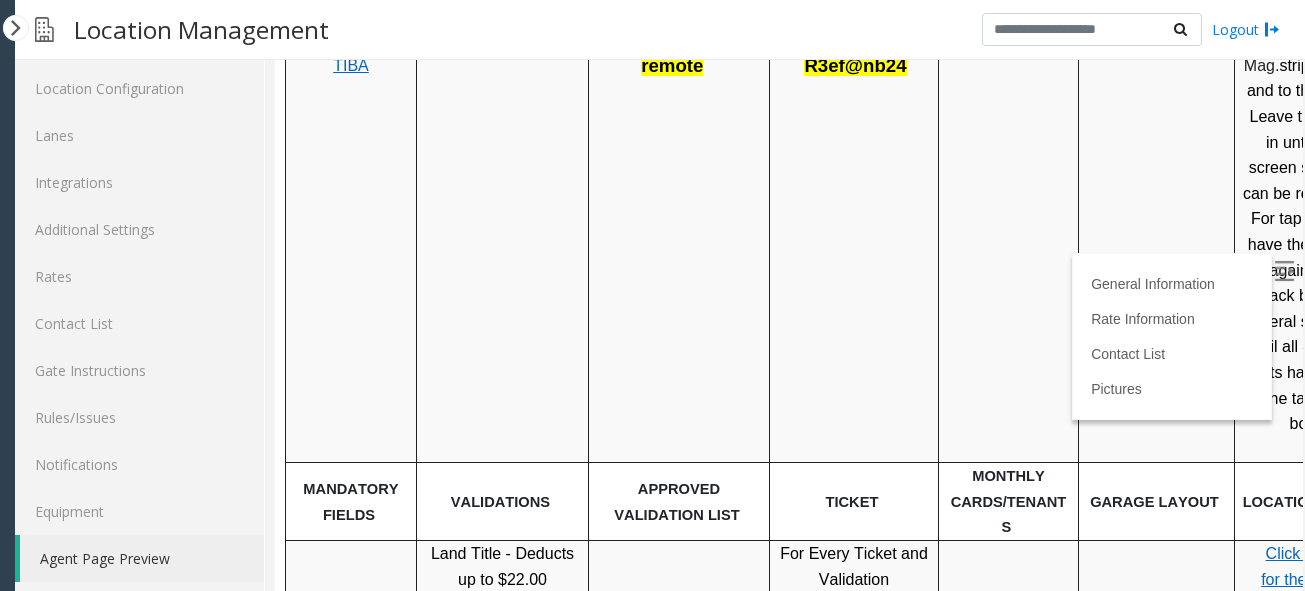 click on "Land Title - Deducts up to $22.00 Climber - Deducts 1HR (multiples can be used) Club Pilates - Deducts 2HR  (multiples can be used)" at bounding box center (503, 939) 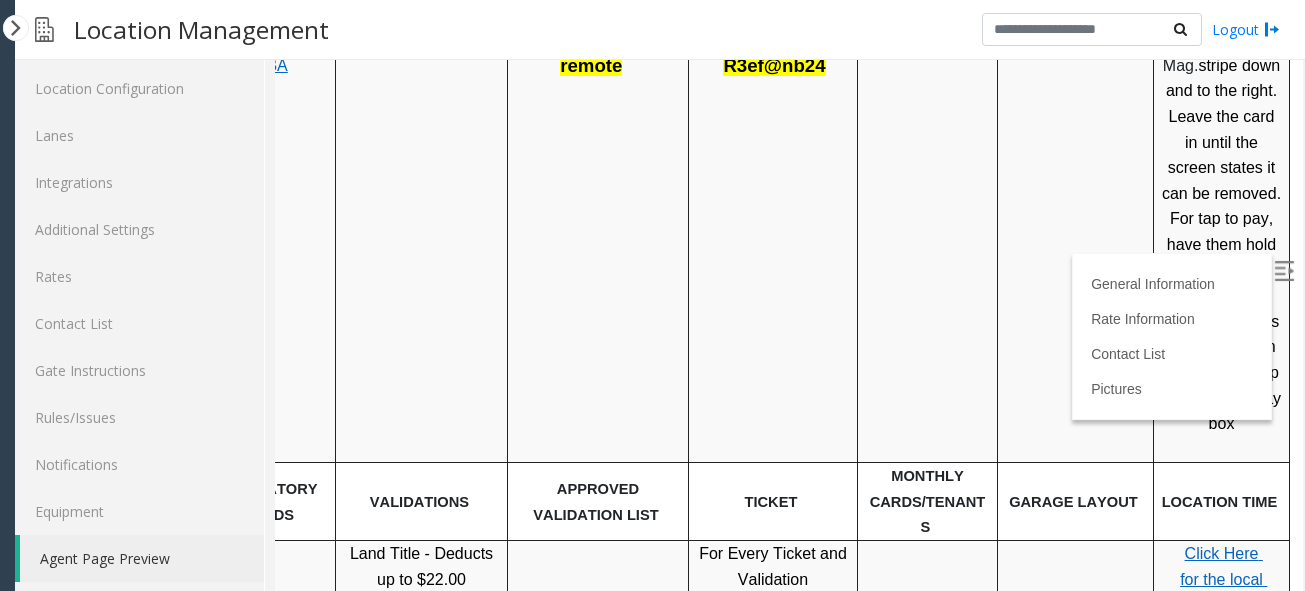 scroll, scrollTop: 1469, scrollLeft: 108, axis: both 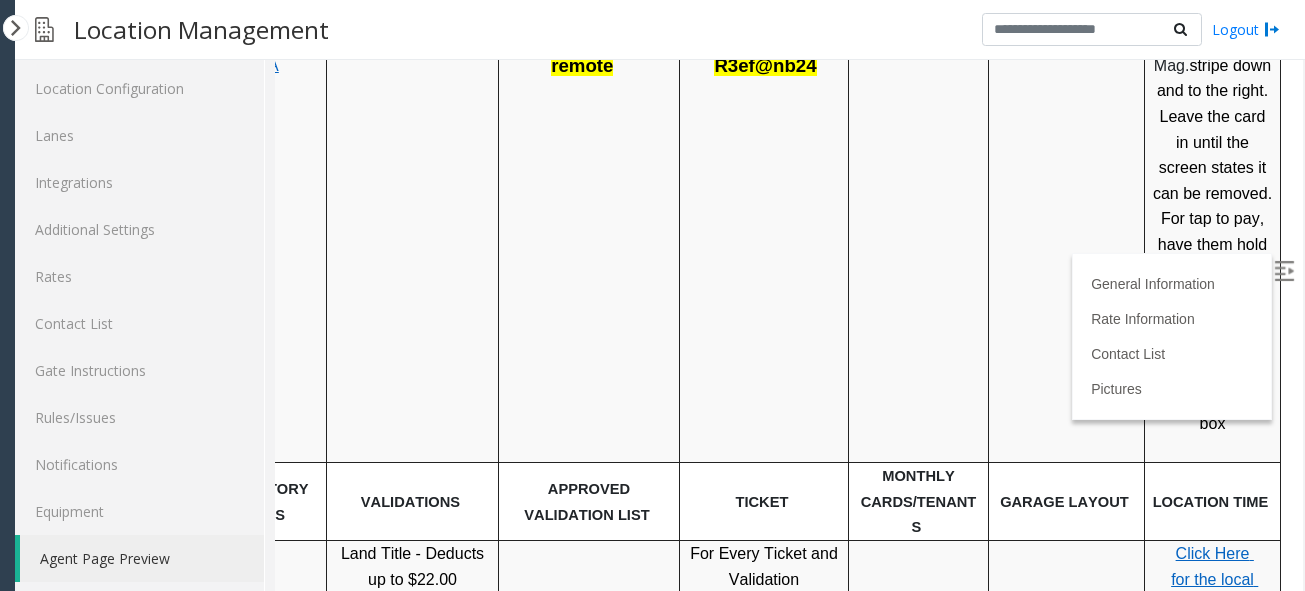 click on "Click Here for the local time" at bounding box center [1214, 579] 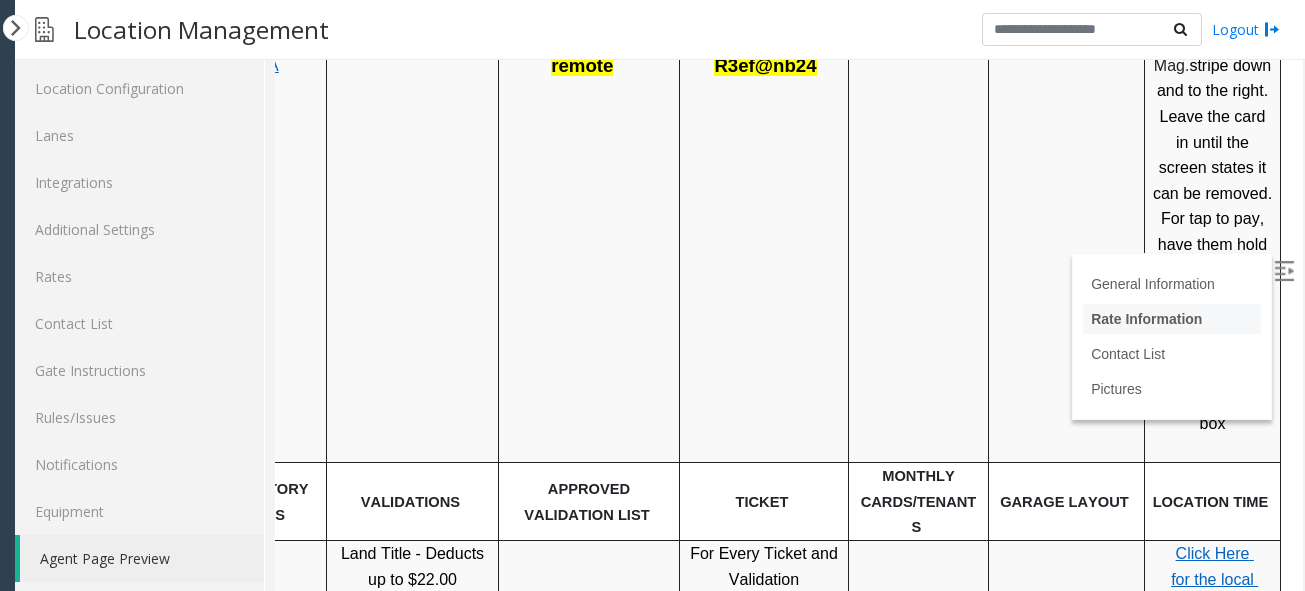 click on "Rate Information" at bounding box center [1146, 319] 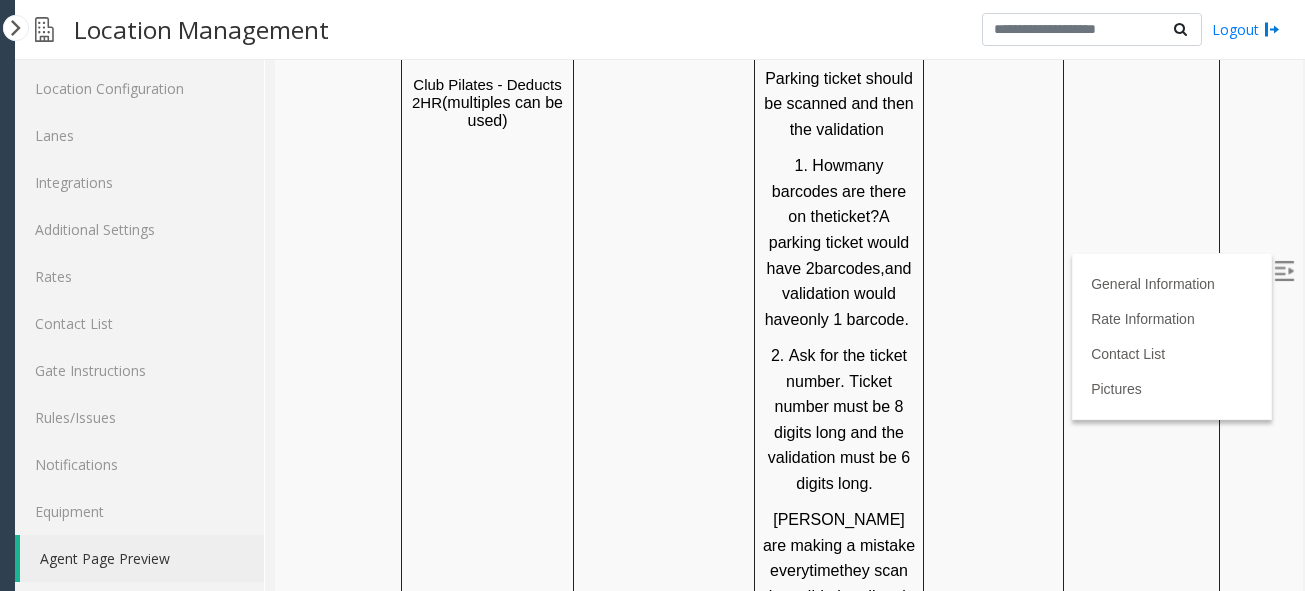 scroll, scrollTop: 2902, scrollLeft: 15, axis: both 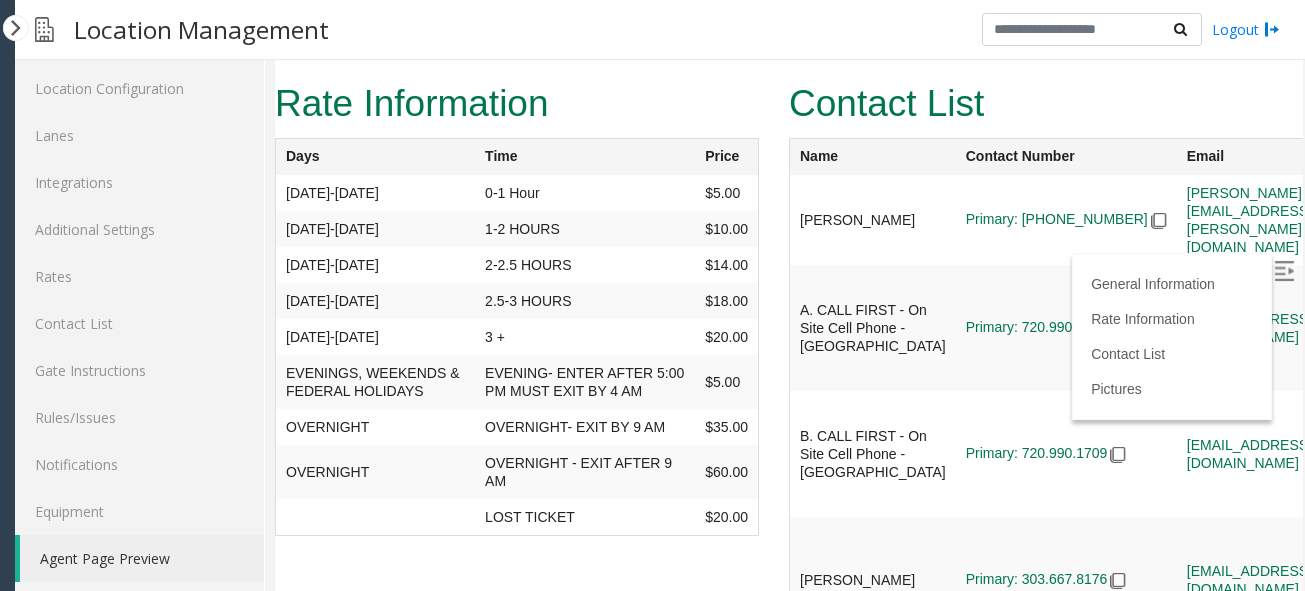 click at bounding box center [1284, 271] 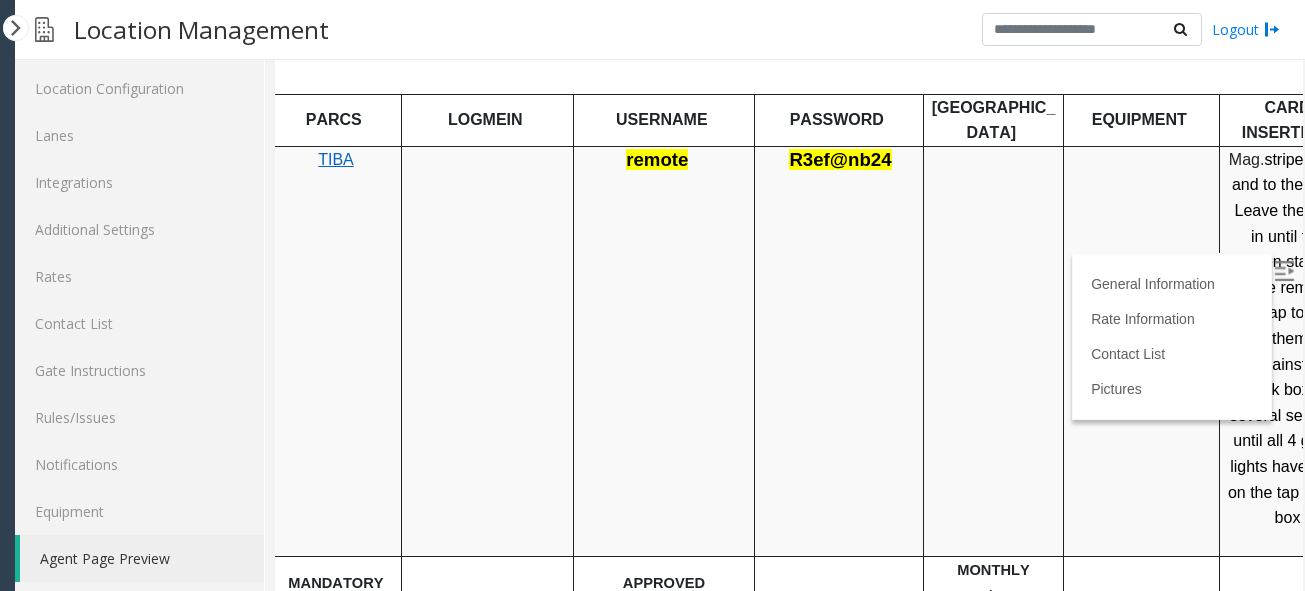 scroll, scrollTop: 458, scrollLeft: 15, axis: both 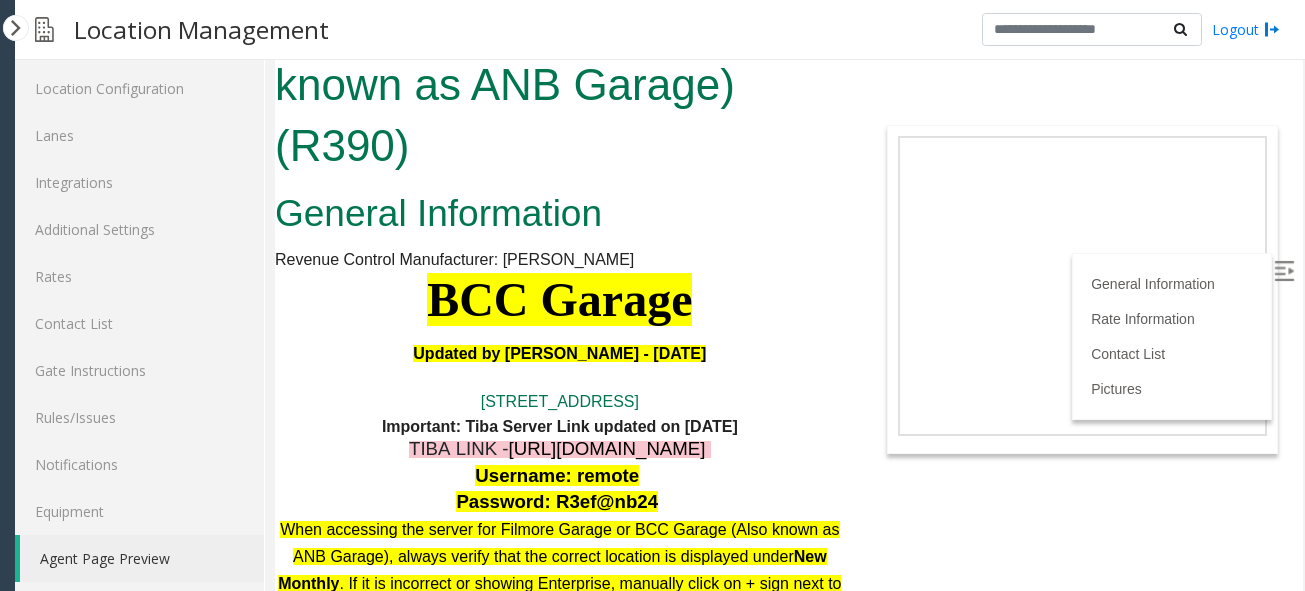 drag, startPoint x: 1275, startPoint y: 177, endPoint x: 1567, endPoint y: 186, distance: 292.13867 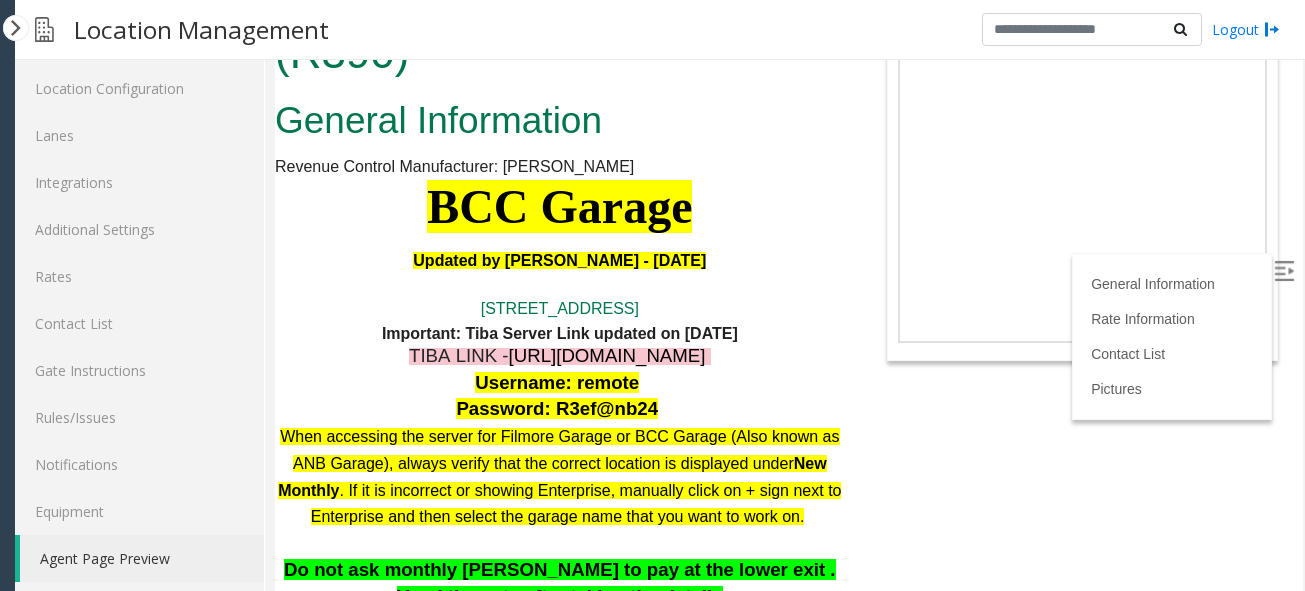 scroll, scrollTop: 172, scrollLeft: 15, axis: both 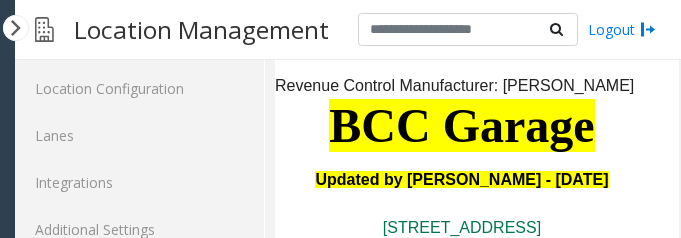 click at bounding box center (462, 162) 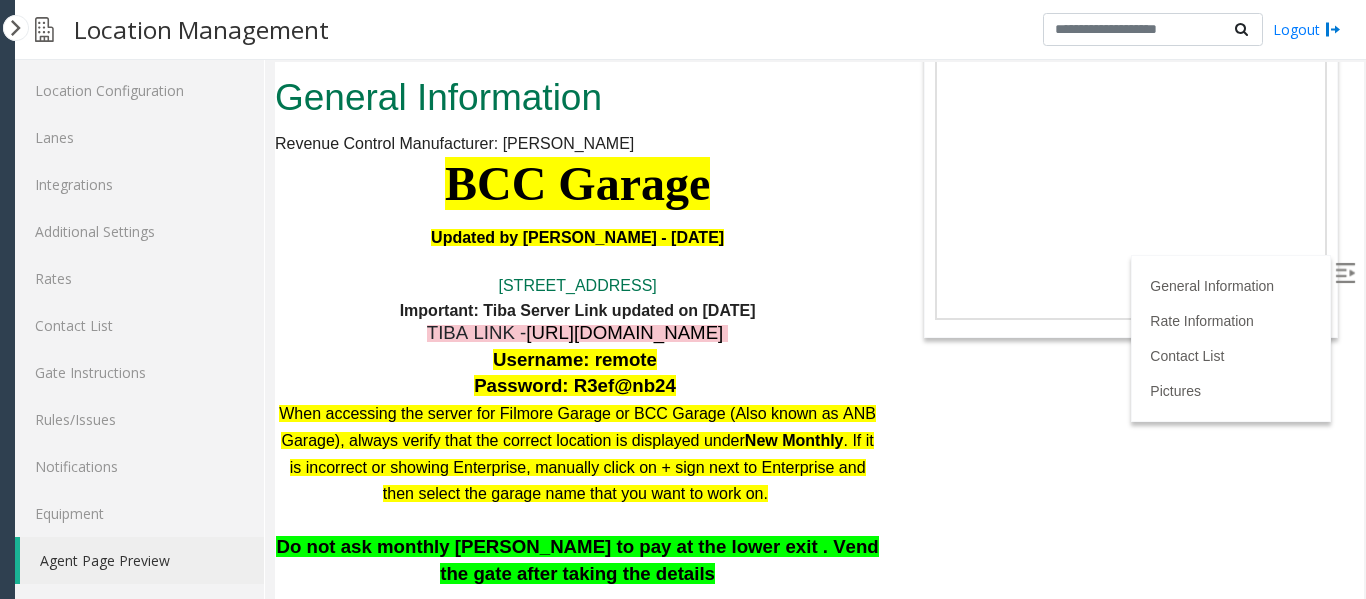 scroll, scrollTop: 60, scrollLeft: 0, axis: vertical 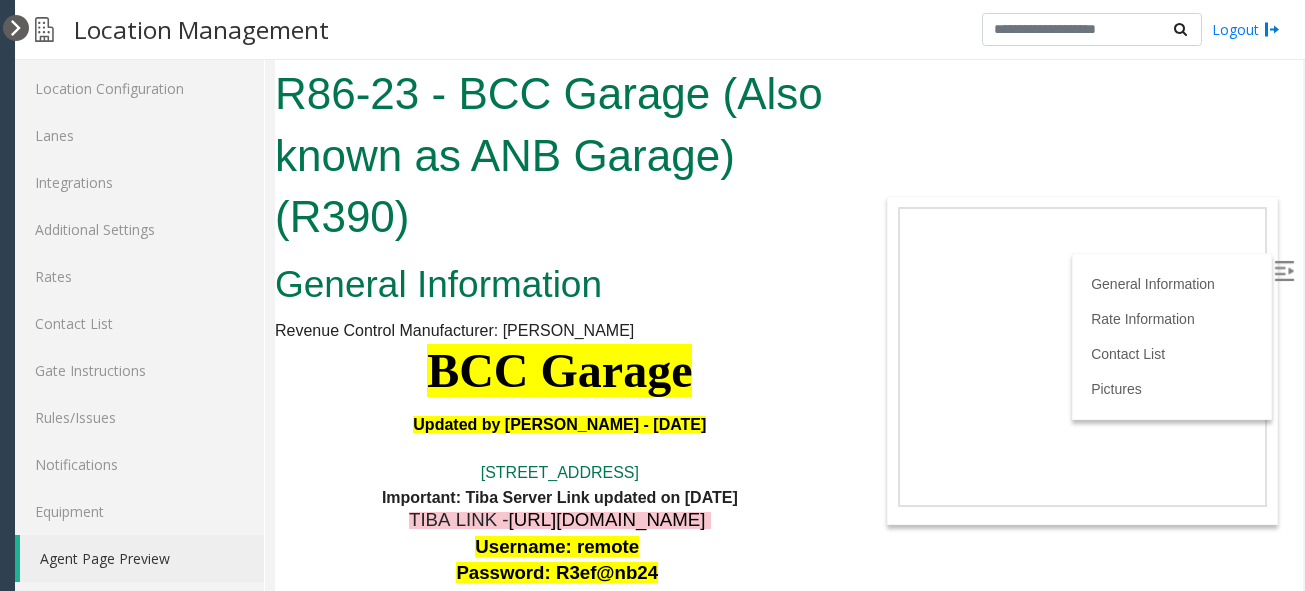 click at bounding box center (16, 28) 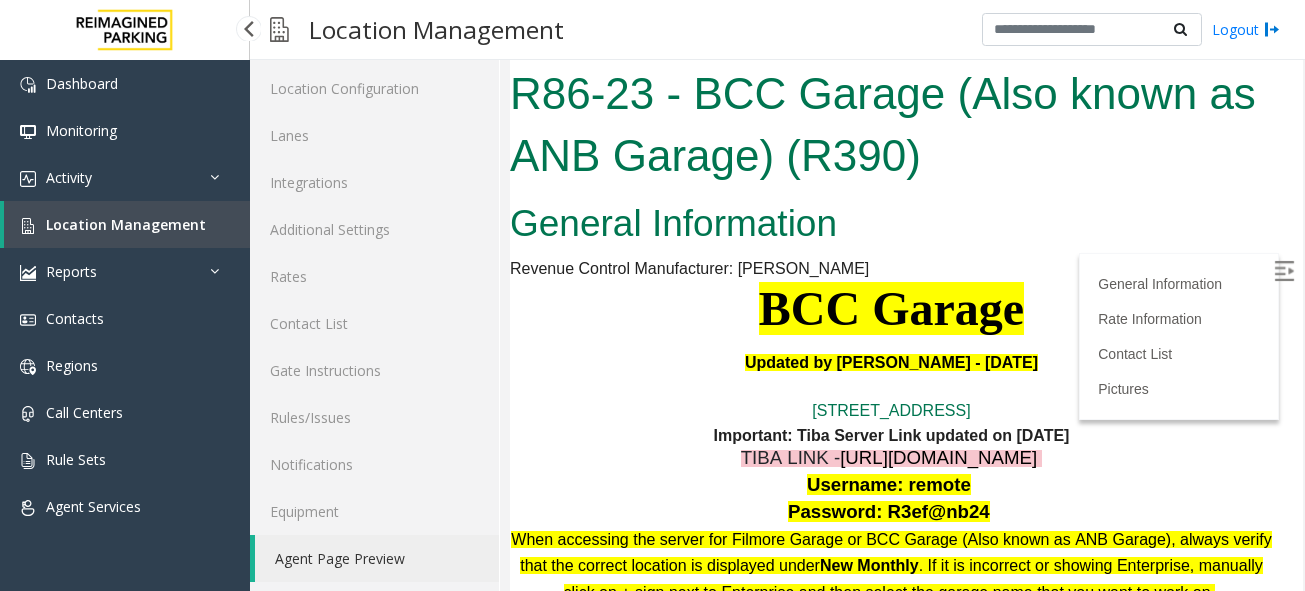 click on "Location Management" at bounding box center [126, 224] 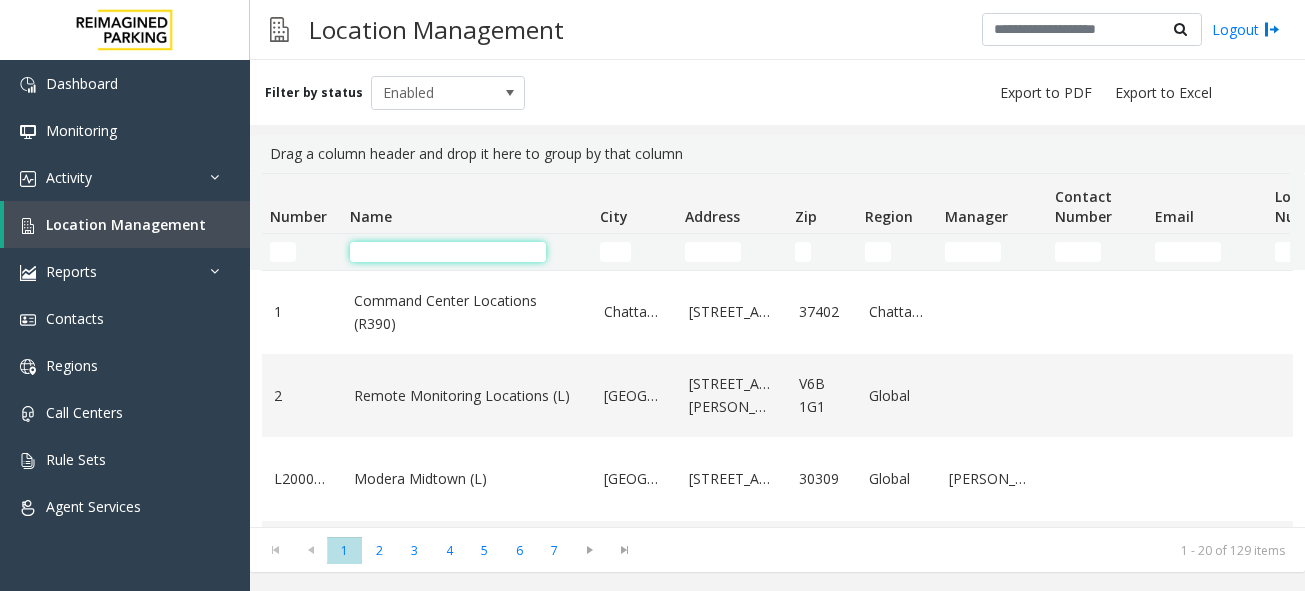 click 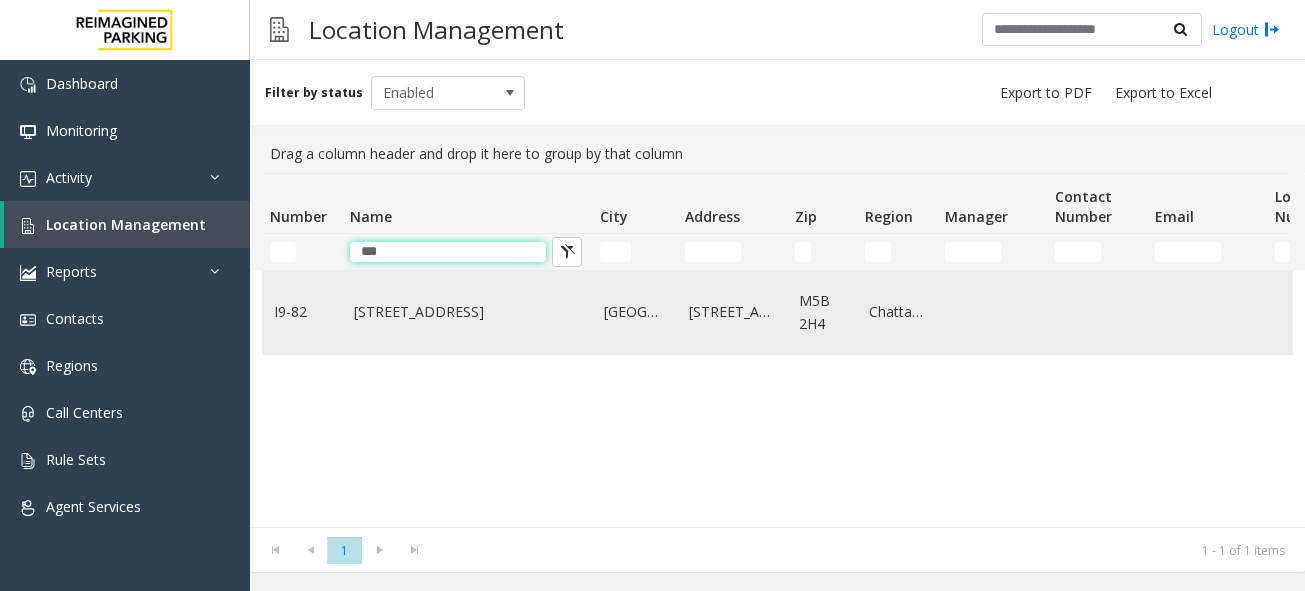 type on "***" 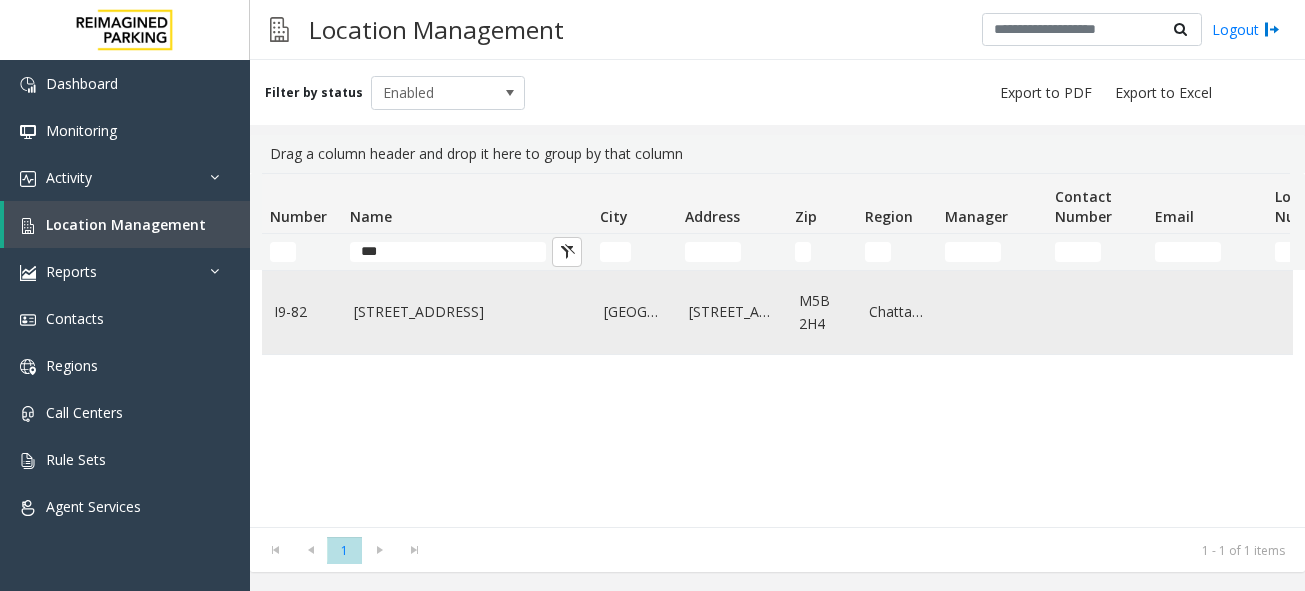 click on "[STREET_ADDRESS]" 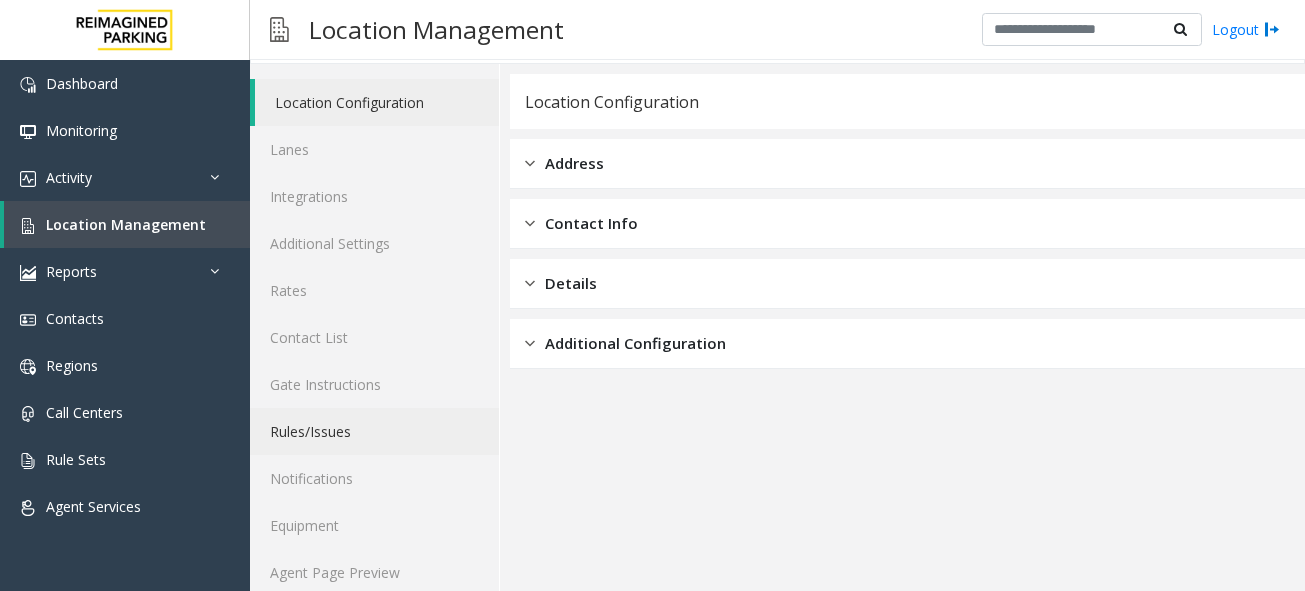 scroll, scrollTop: 68, scrollLeft: 0, axis: vertical 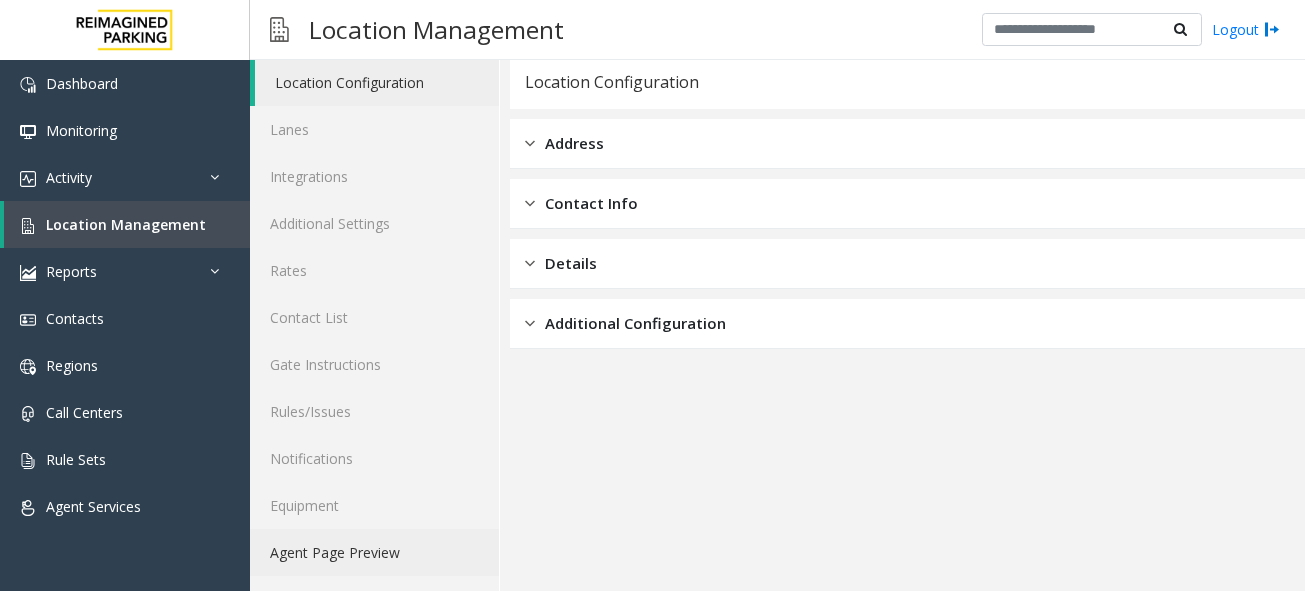 click on "Agent Page Preview" 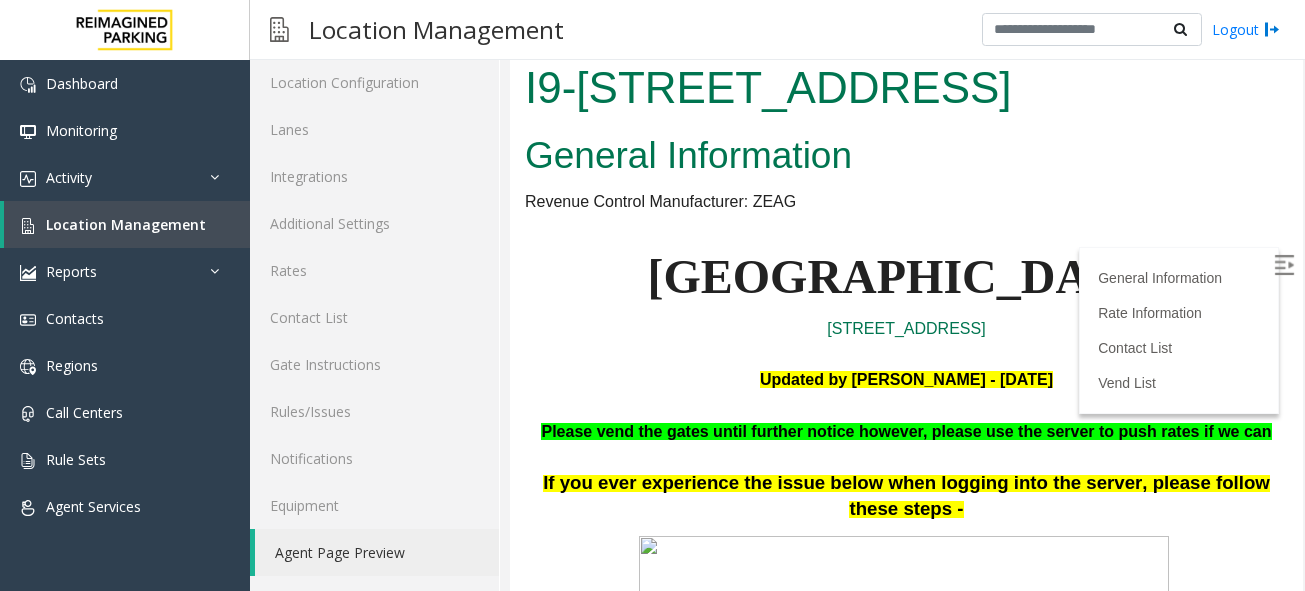 scroll, scrollTop: 1213, scrollLeft: 0, axis: vertical 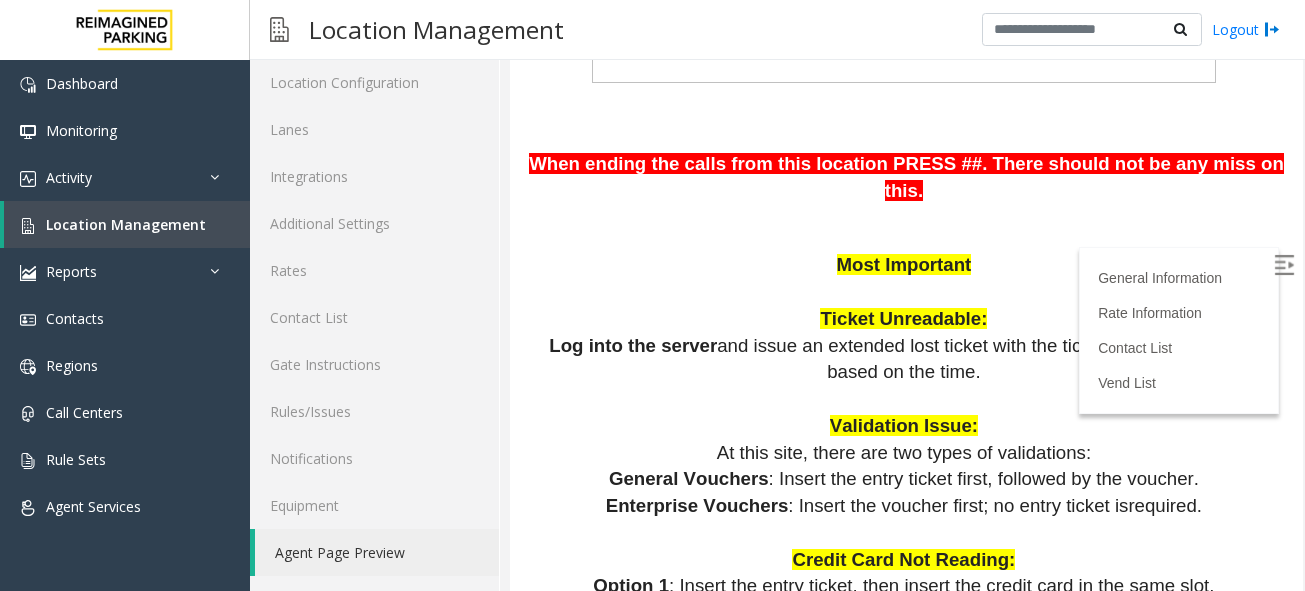 click at bounding box center (1284, 265) 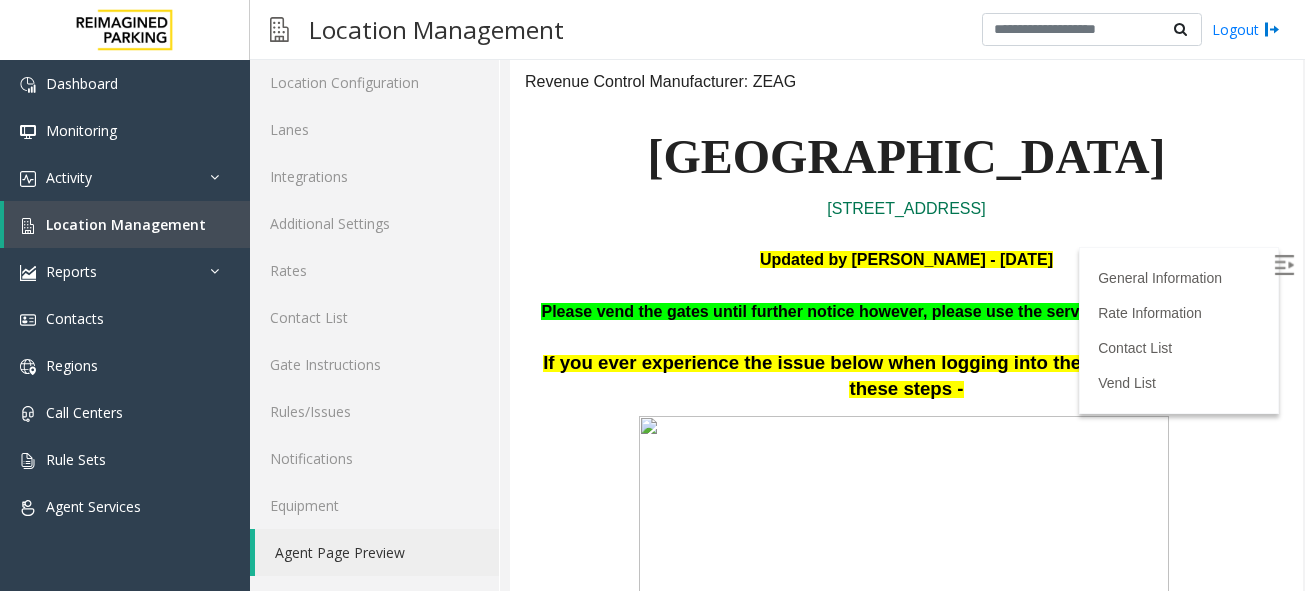 scroll, scrollTop: 113, scrollLeft: 0, axis: vertical 